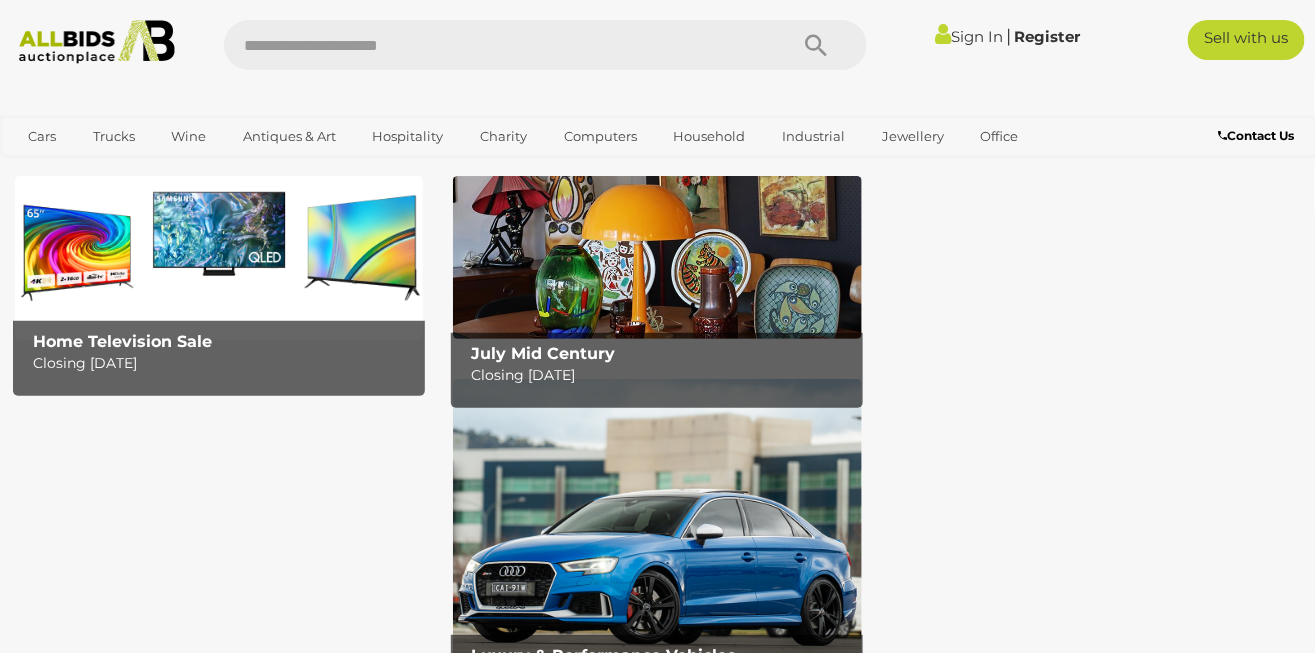 scroll, scrollTop: 0, scrollLeft: 0, axis: both 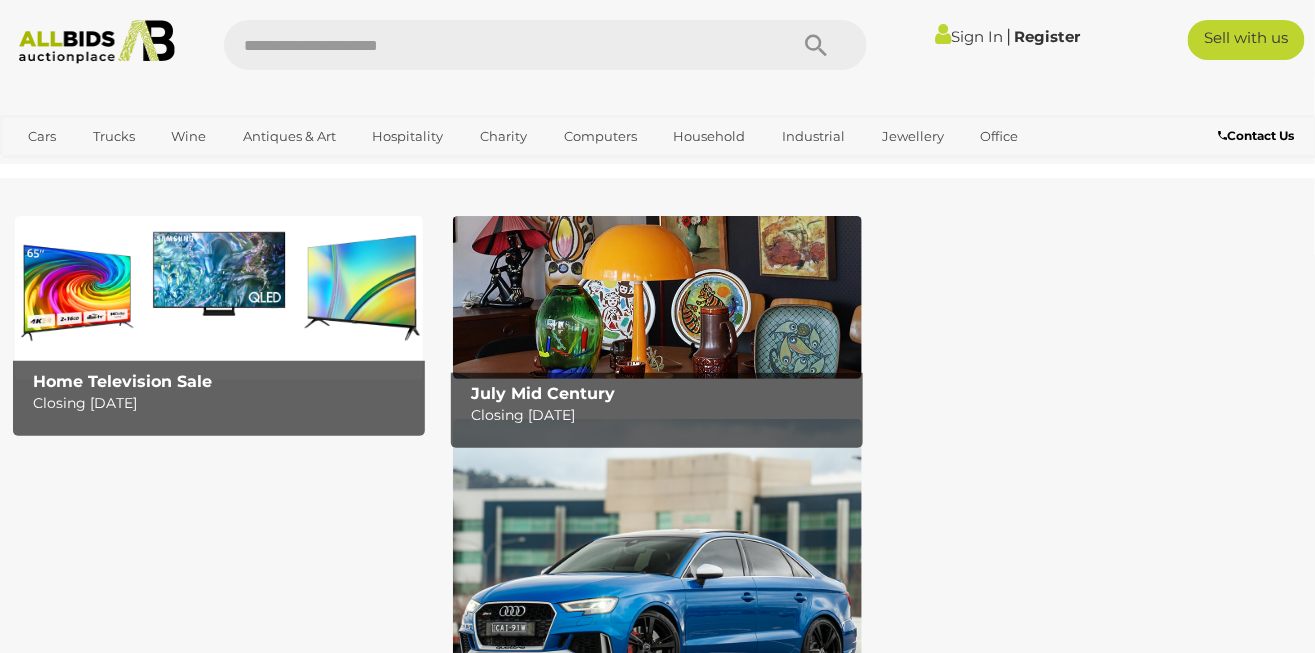 click on "Home Television Sale" at bounding box center (122, 381) 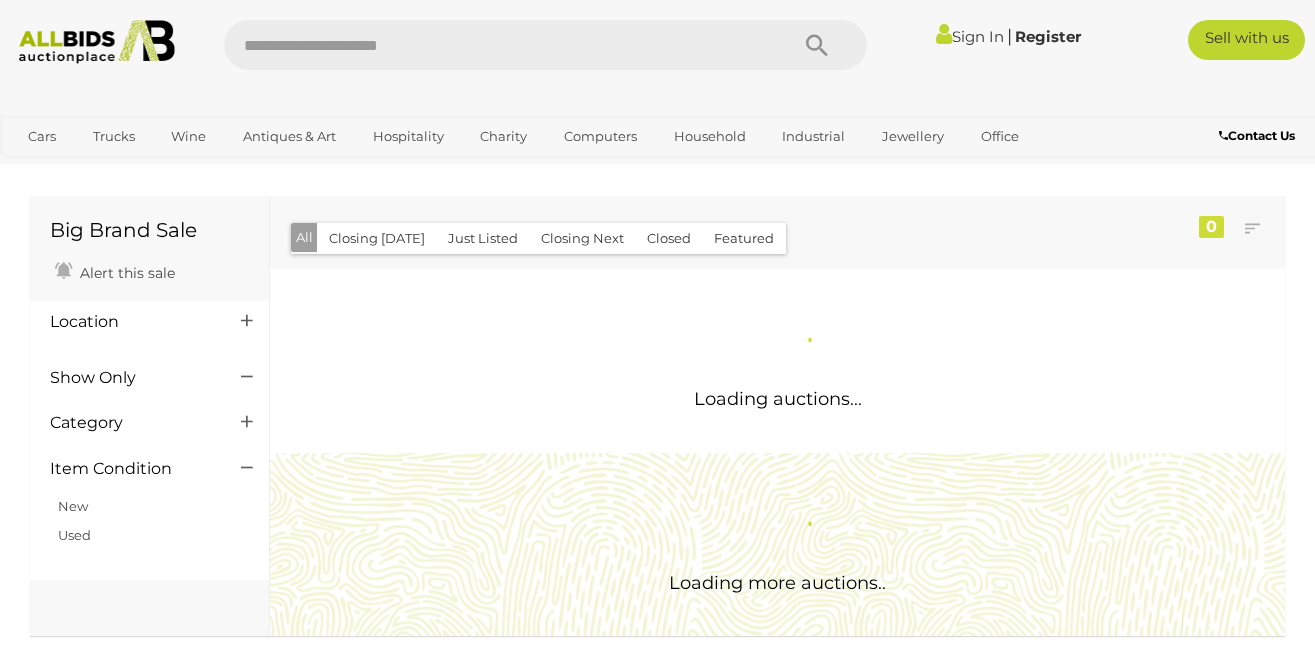 scroll, scrollTop: 0, scrollLeft: 0, axis: both 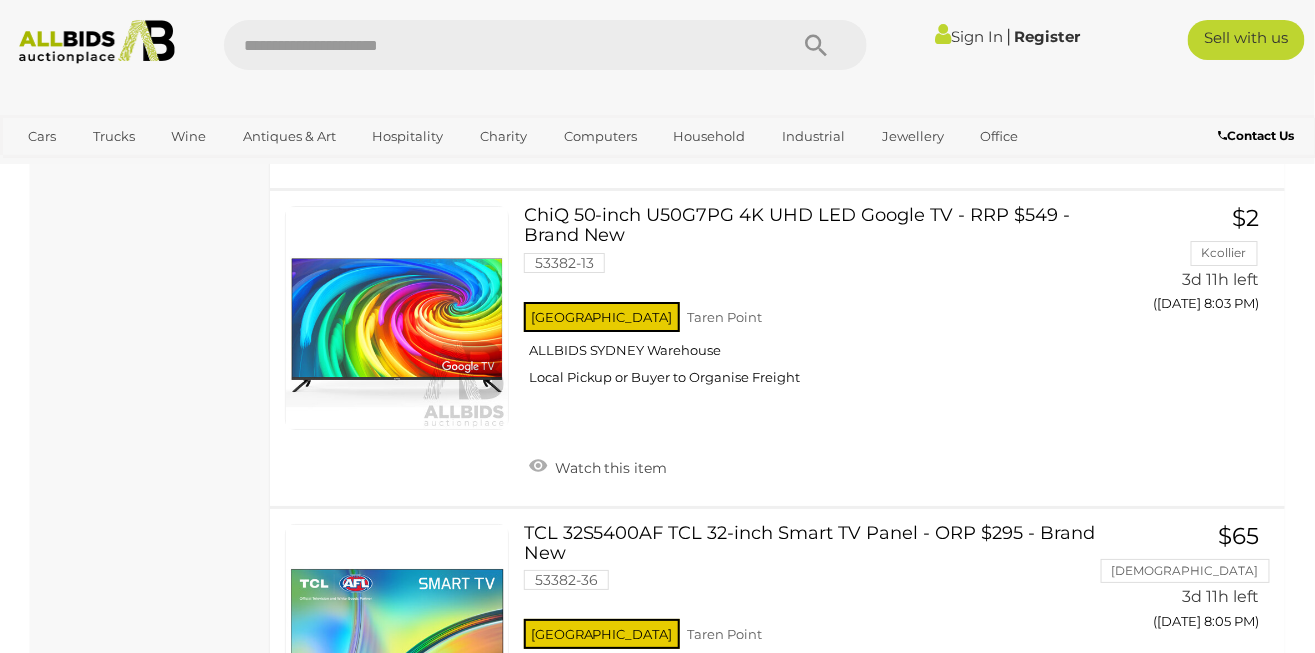 click at bounding box center [97, 42] 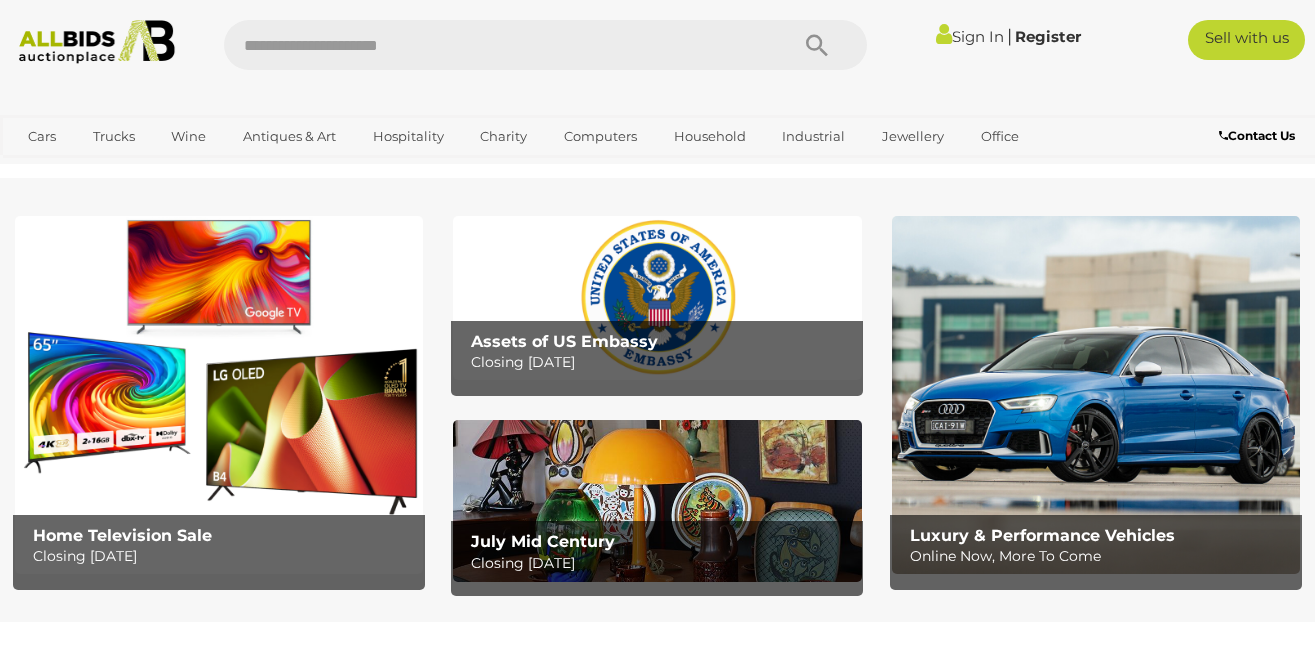 scroll, scrollTop: 0, scrollLeft: 0, axis: both 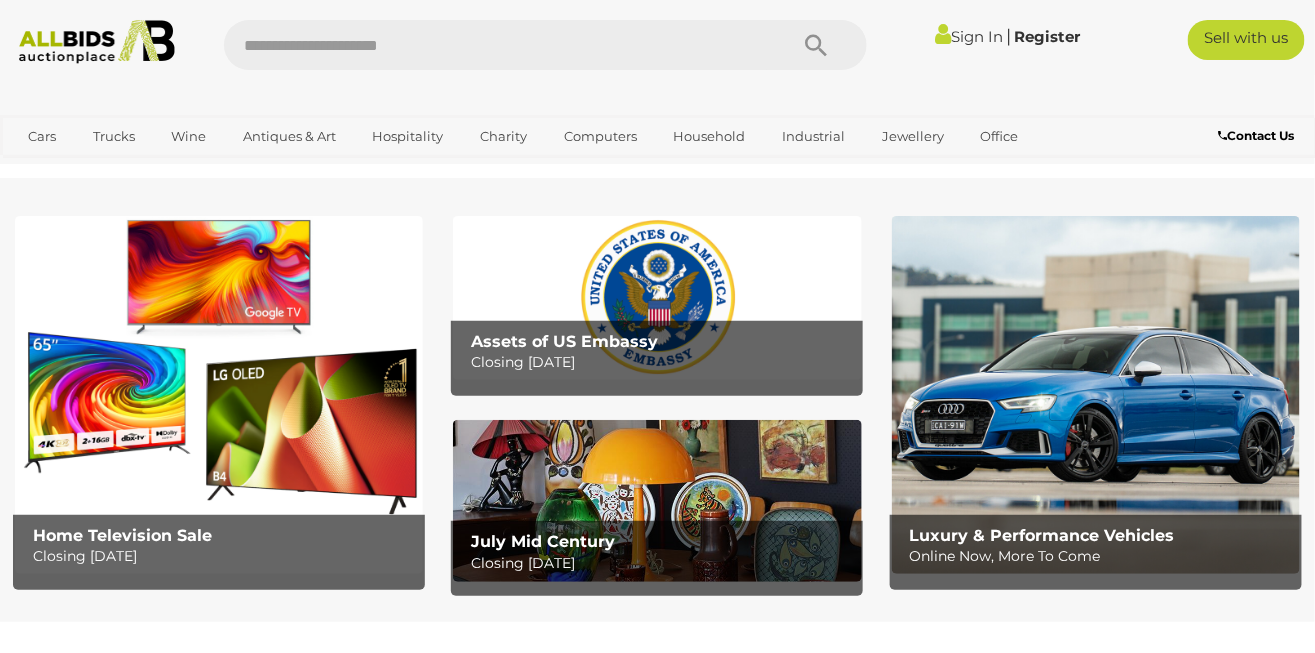 click at bounding box center (657, 501) 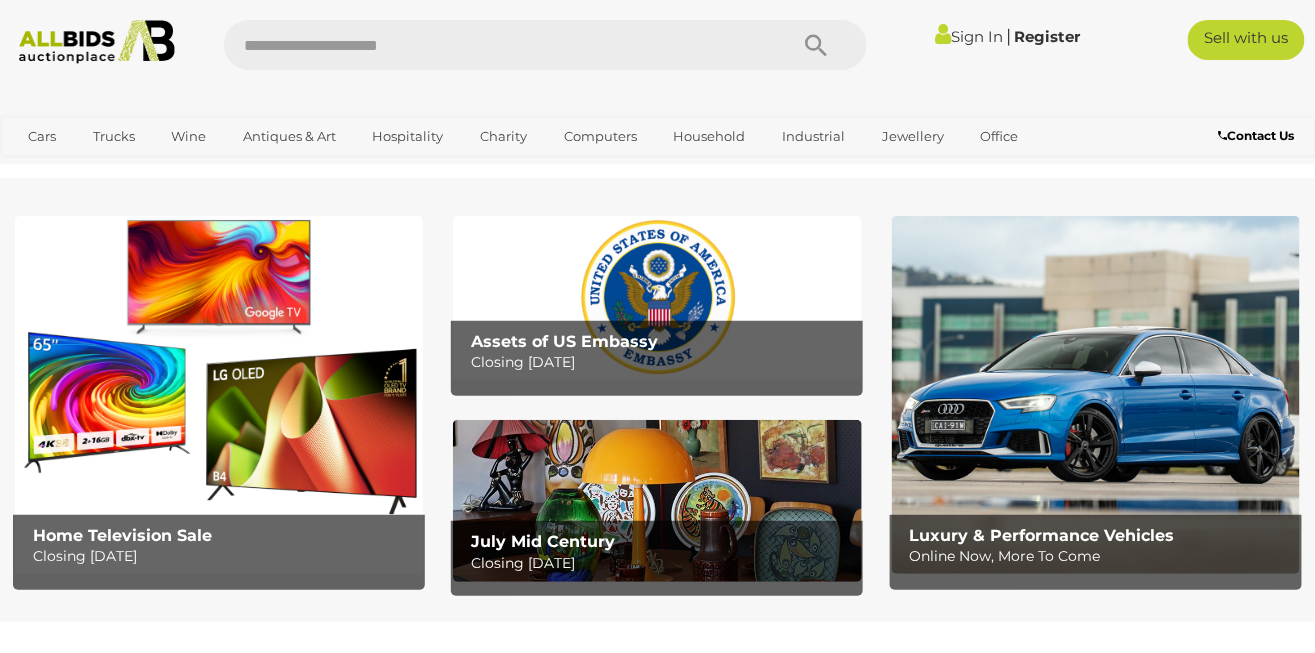 click at bounding box center [496, 45] 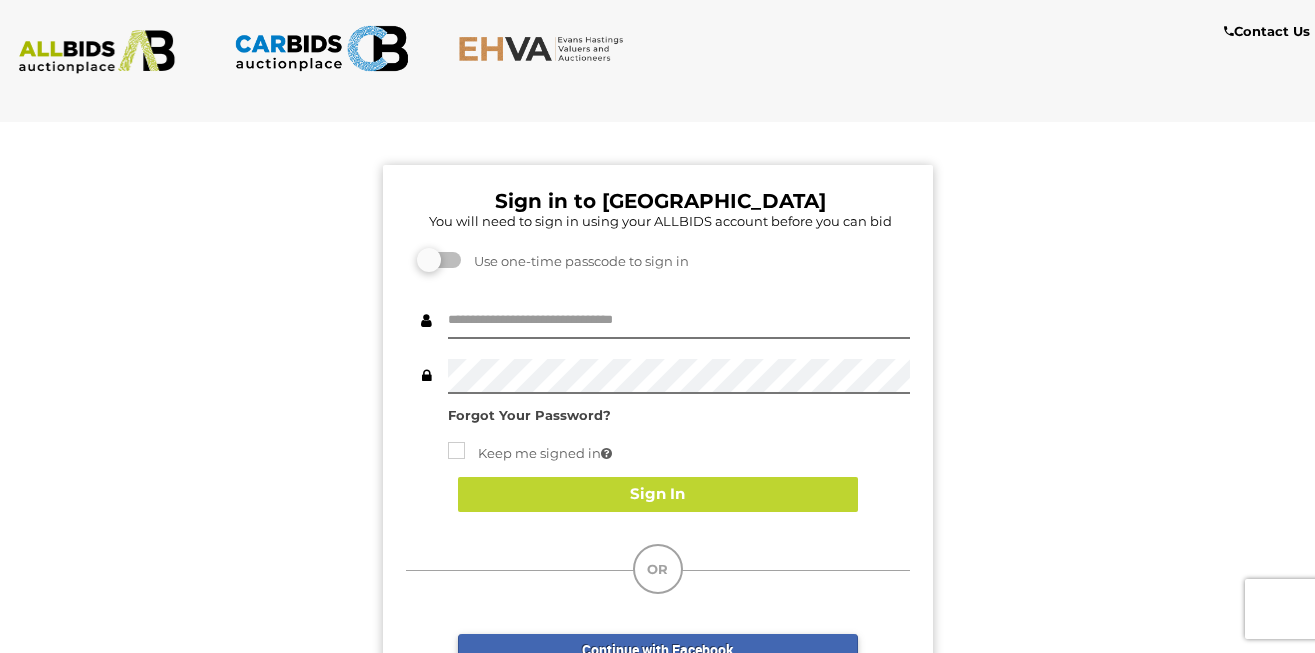 scroll, scrollTop: 0, scrollLeft: 0, axis: both 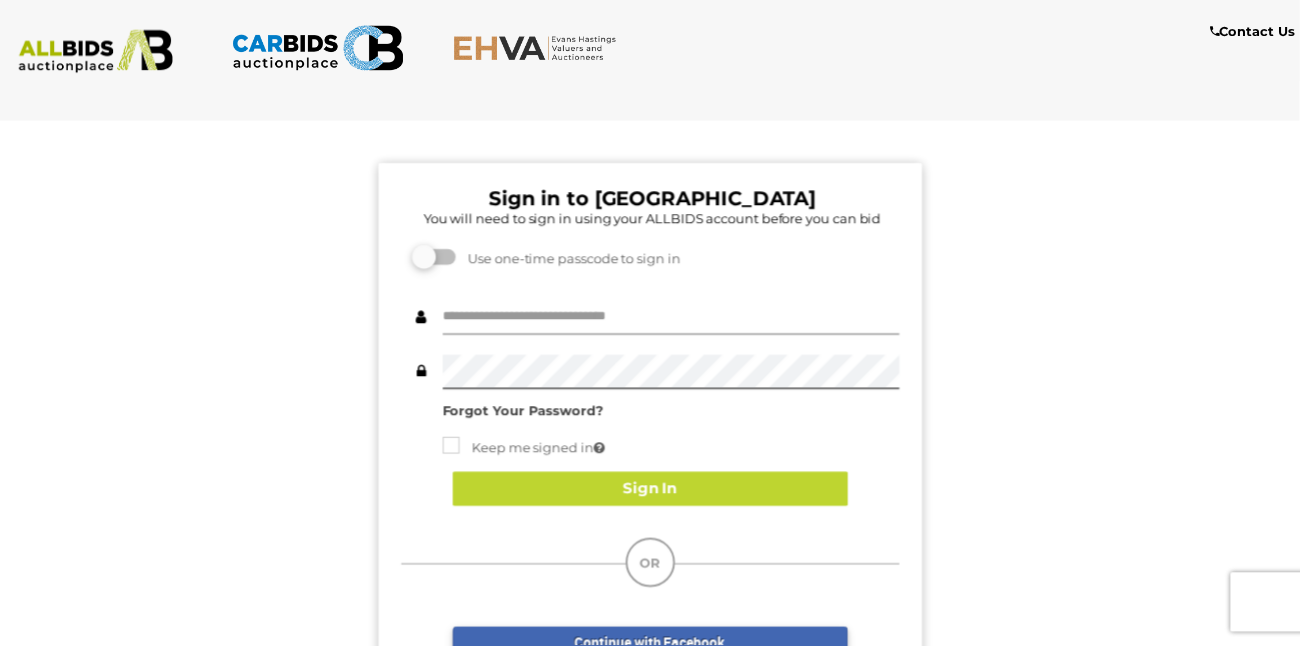 click at bounding box center [679, 321] 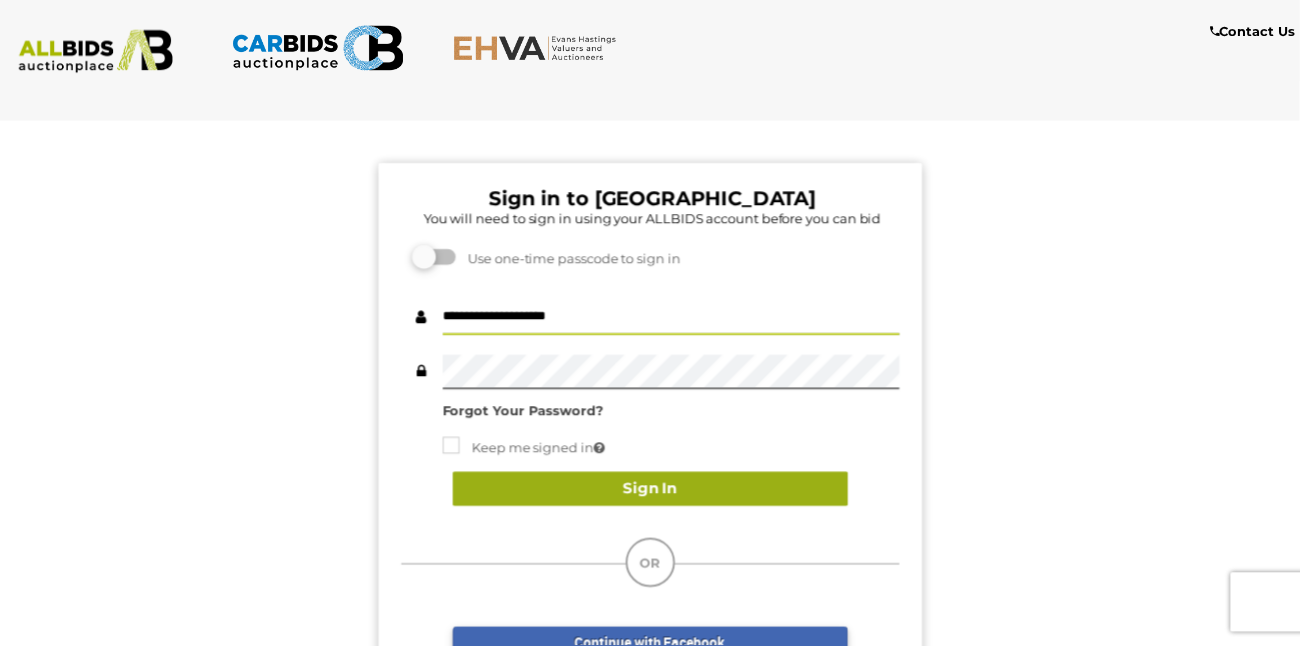 click on "Sign In" at bounding box center (658, 494) 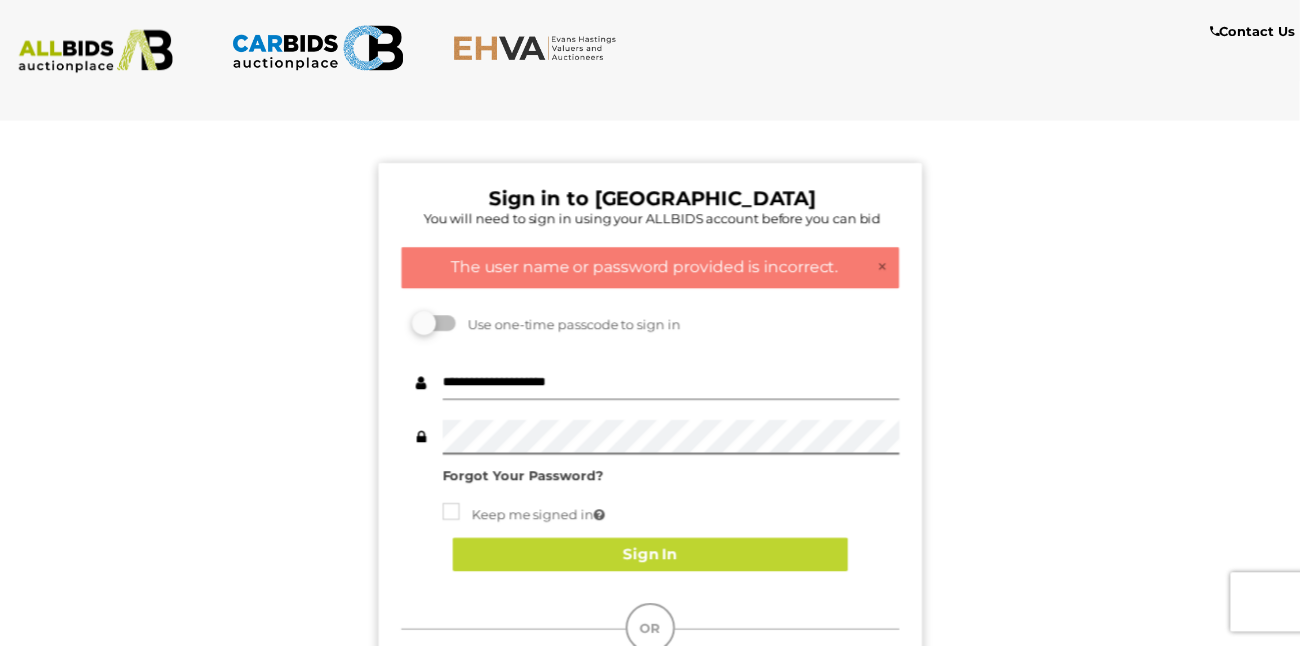 click on "**********" at bounding box center (679, 387) 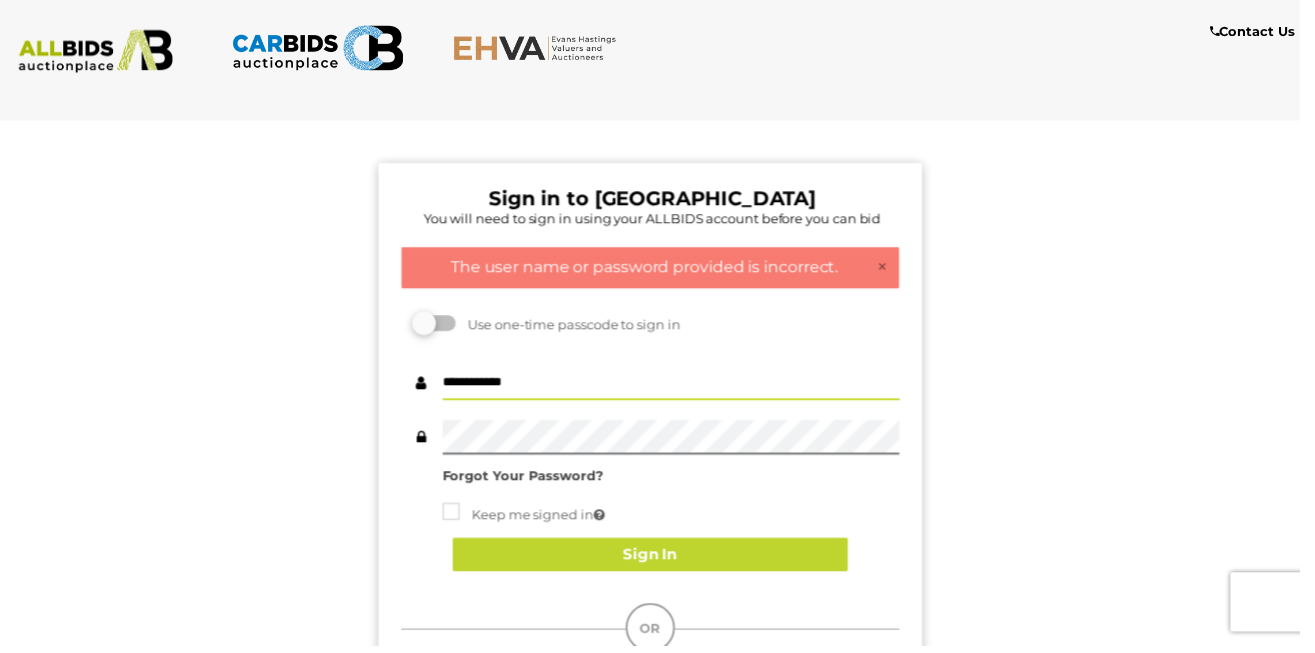 type on "**********" 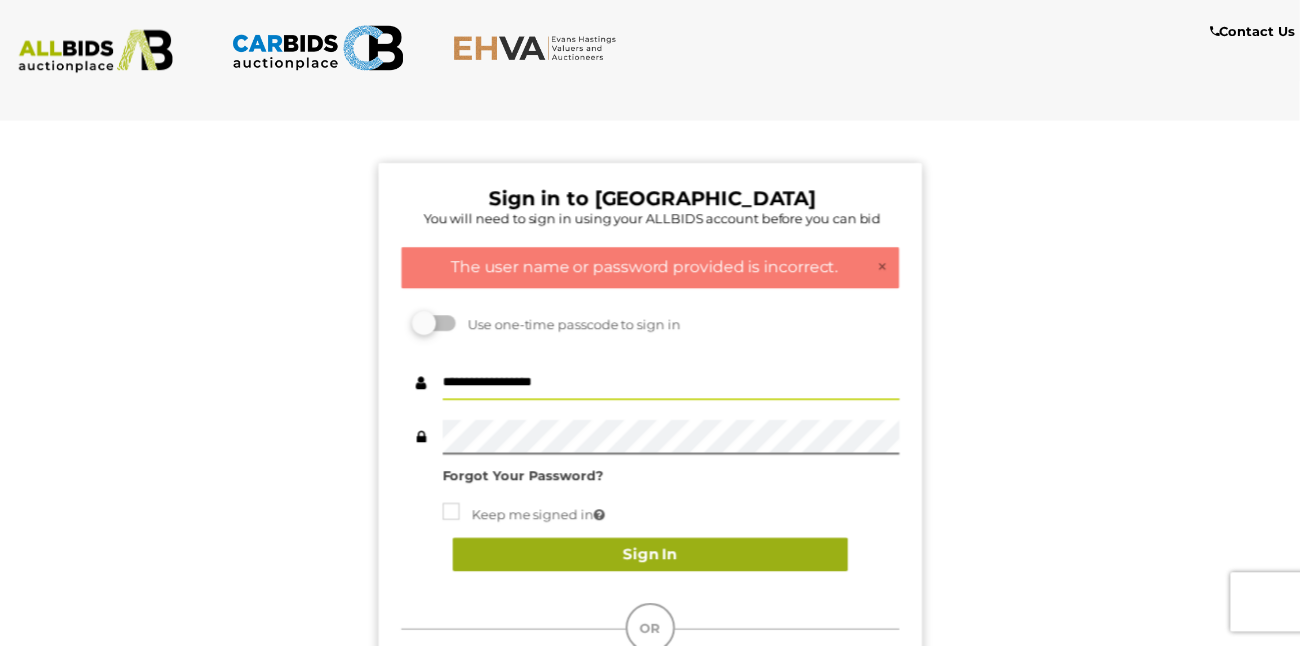 type on "**********" 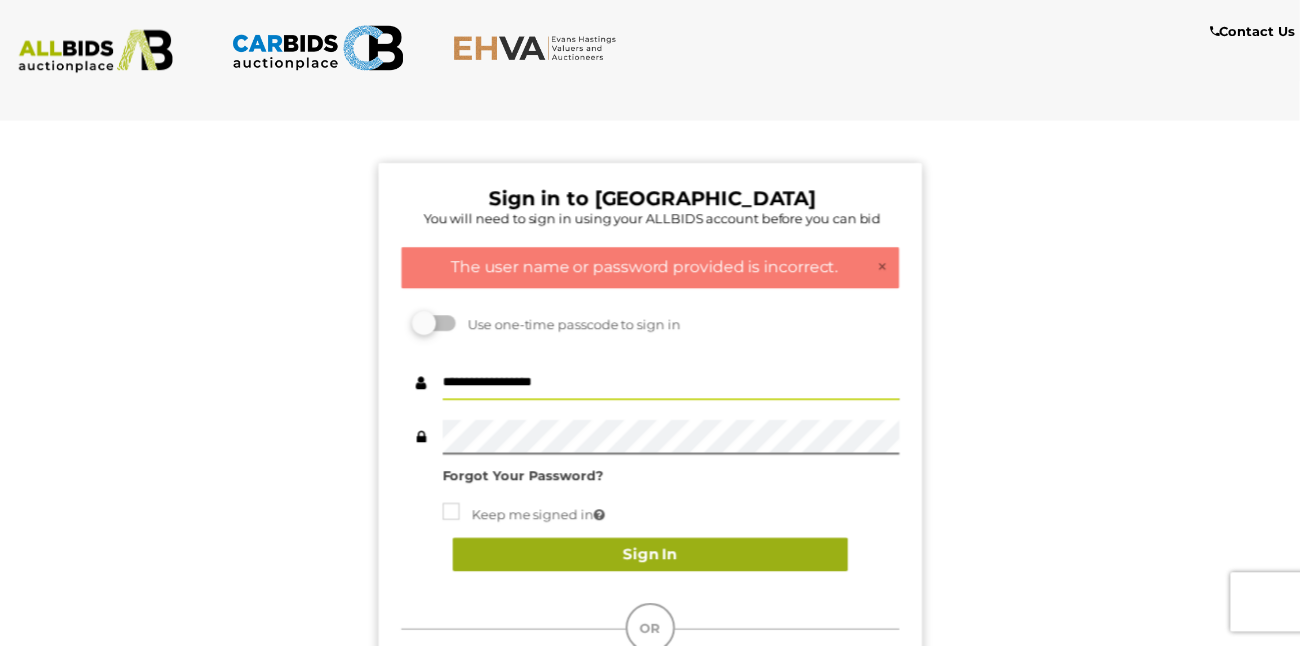 click on "Sign In" at bounding box center (658, 561) 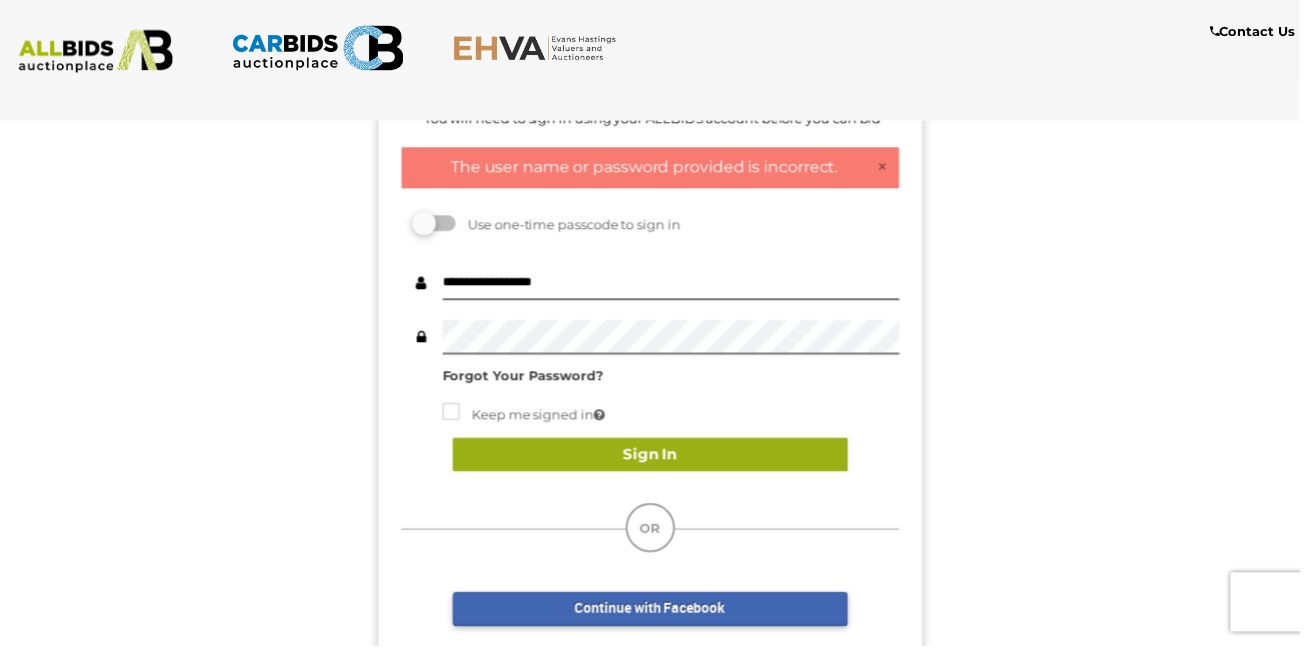 scroll, scrollTop: 102, scrollLeft: 0, axis: vertical 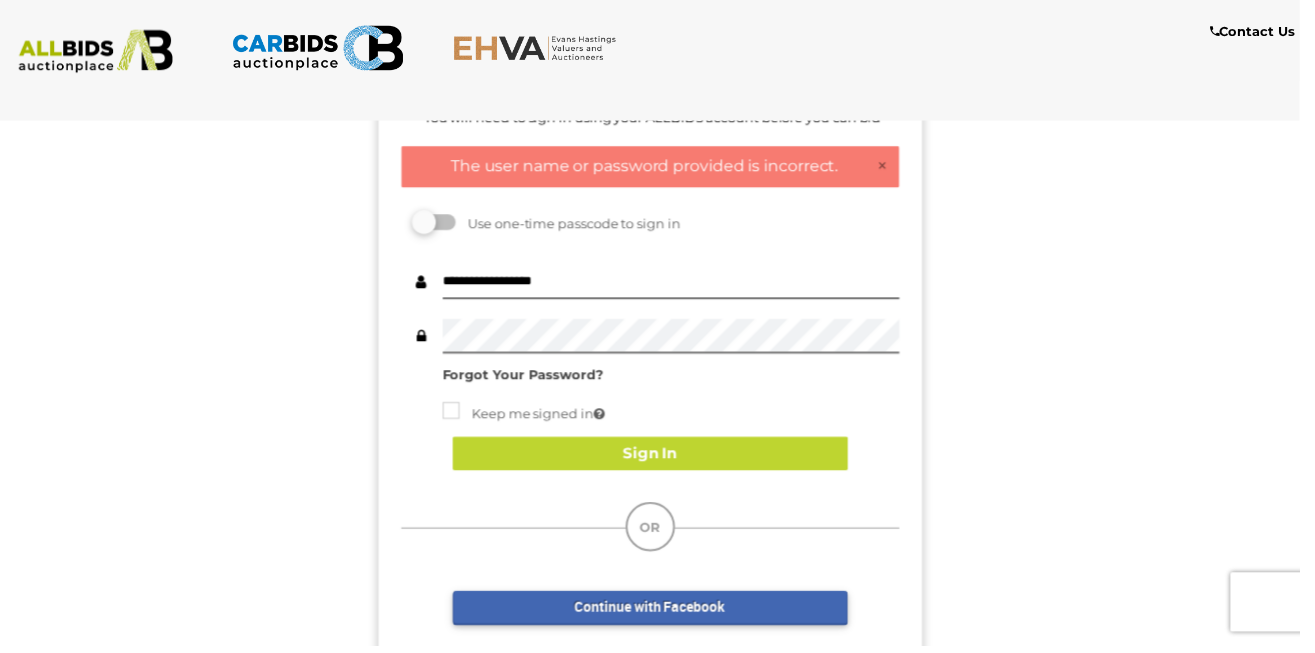 click at bounding box center [441, 225] 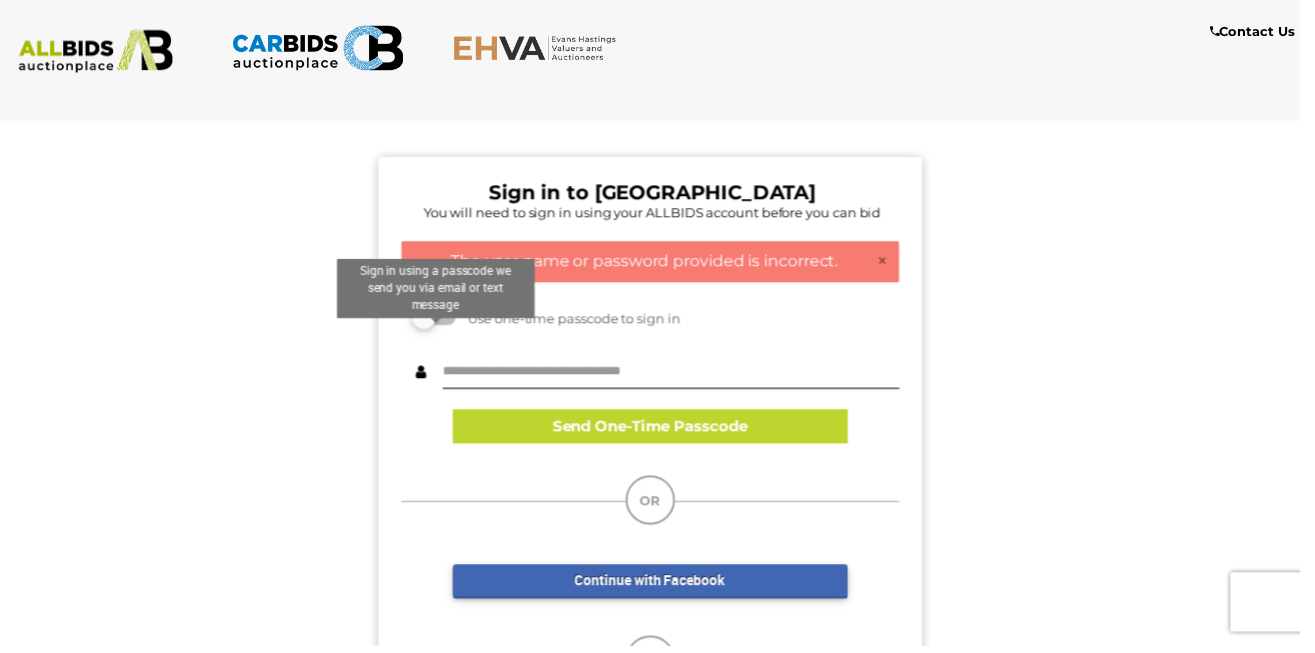 scroll, scrollTop: 0, scrollLeft: 0, axis: both 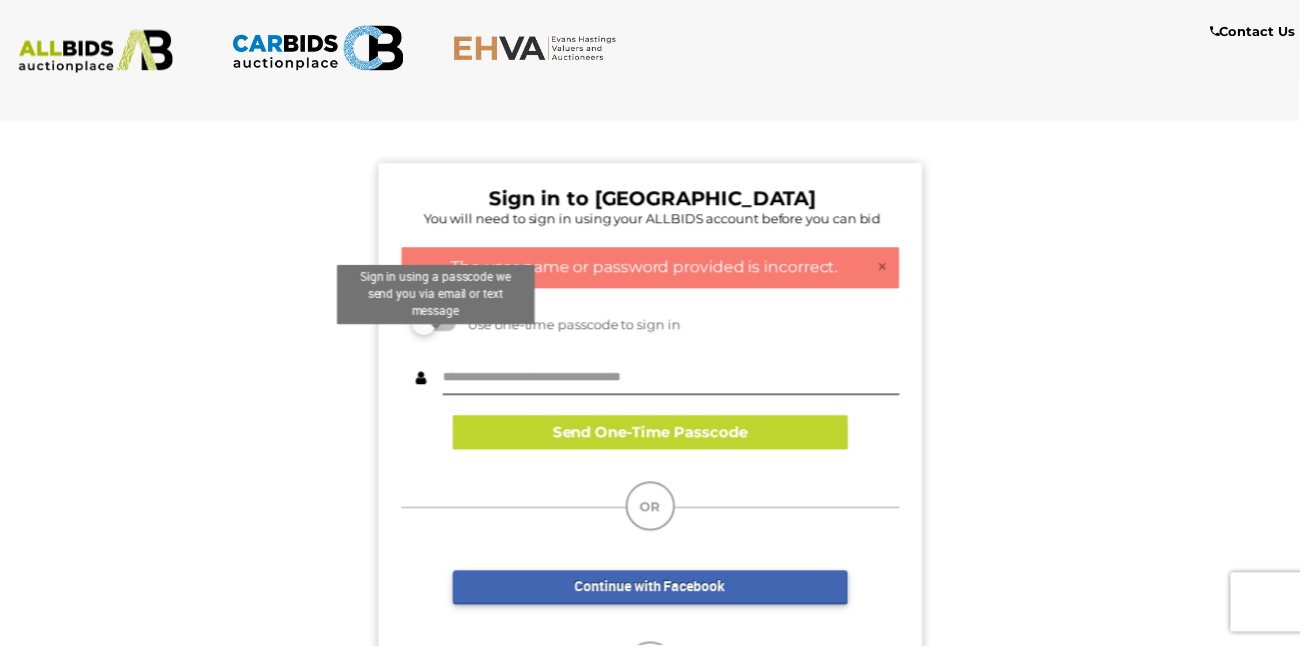 click on "Sign in to EHVA
You will need to sign in using your ALLBIDS account before you can bid
×
The user name or password provided is incorrect.
Unfortunately we are unable to process your request at this moment.  Please refresh the page and try again later or  contact us  for assistance.
Sign in using a passcode we send you via email or text message
Use one-time passcode to sign in
OR" at bounding box center (658, 475) 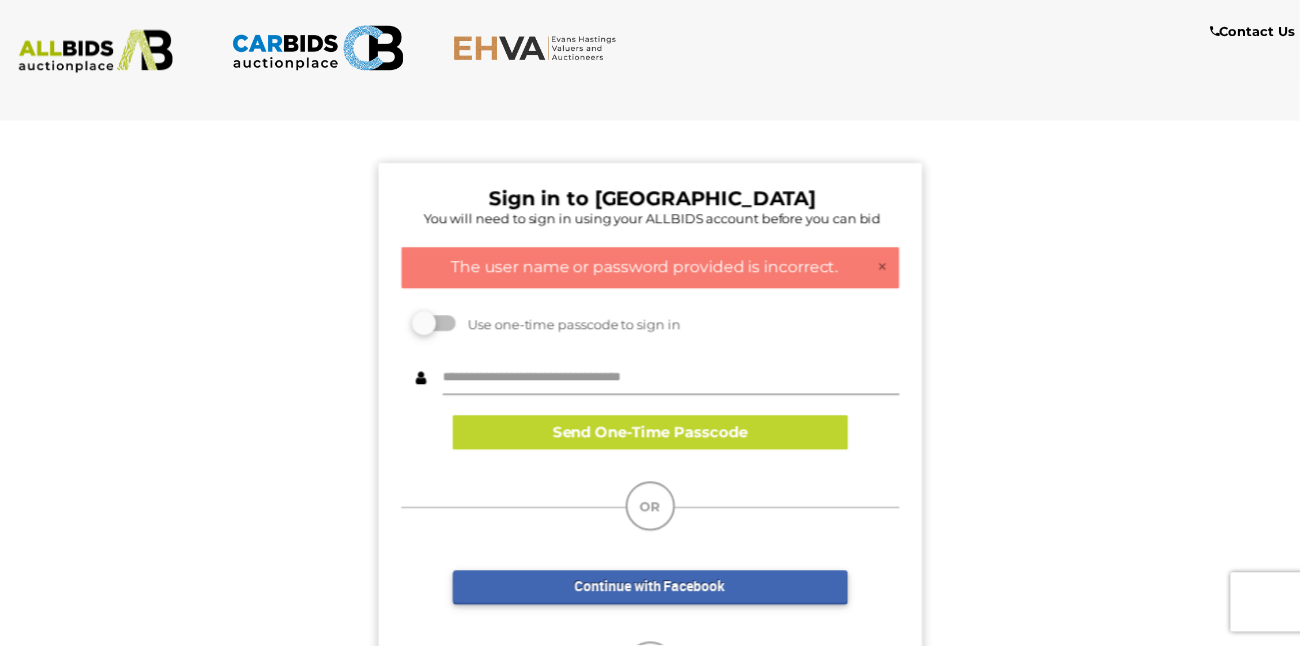 click at bounding box center (679, 382) 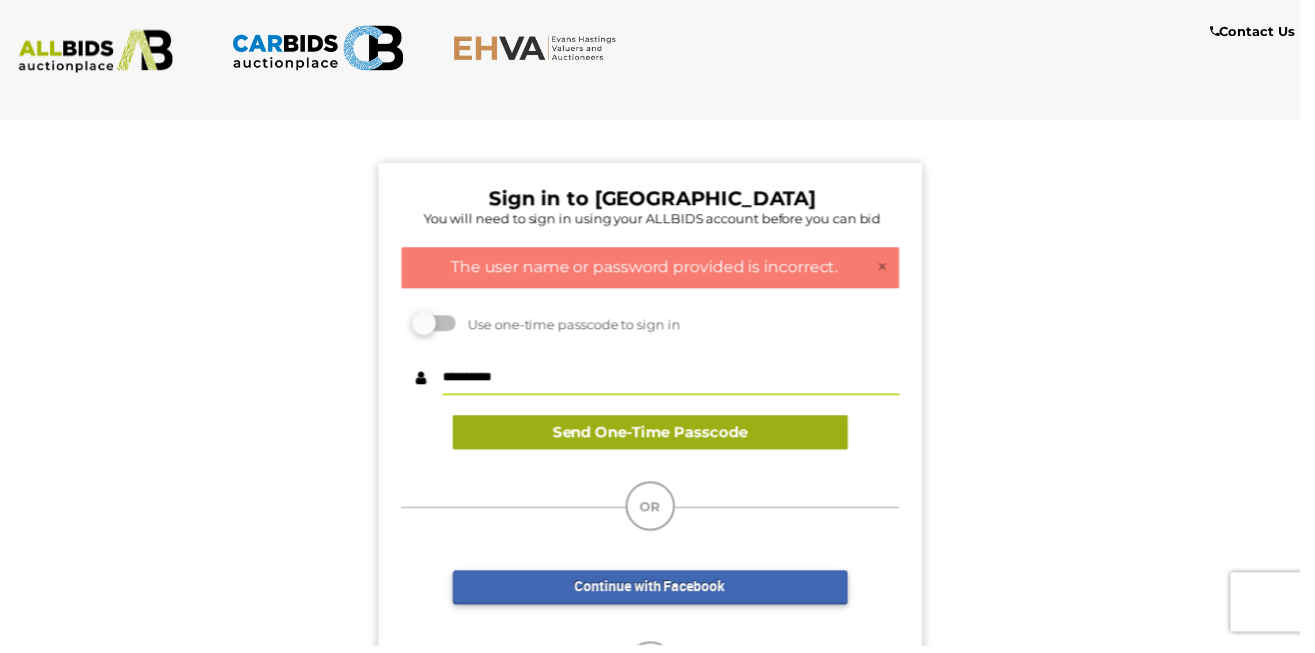 type on "**********" 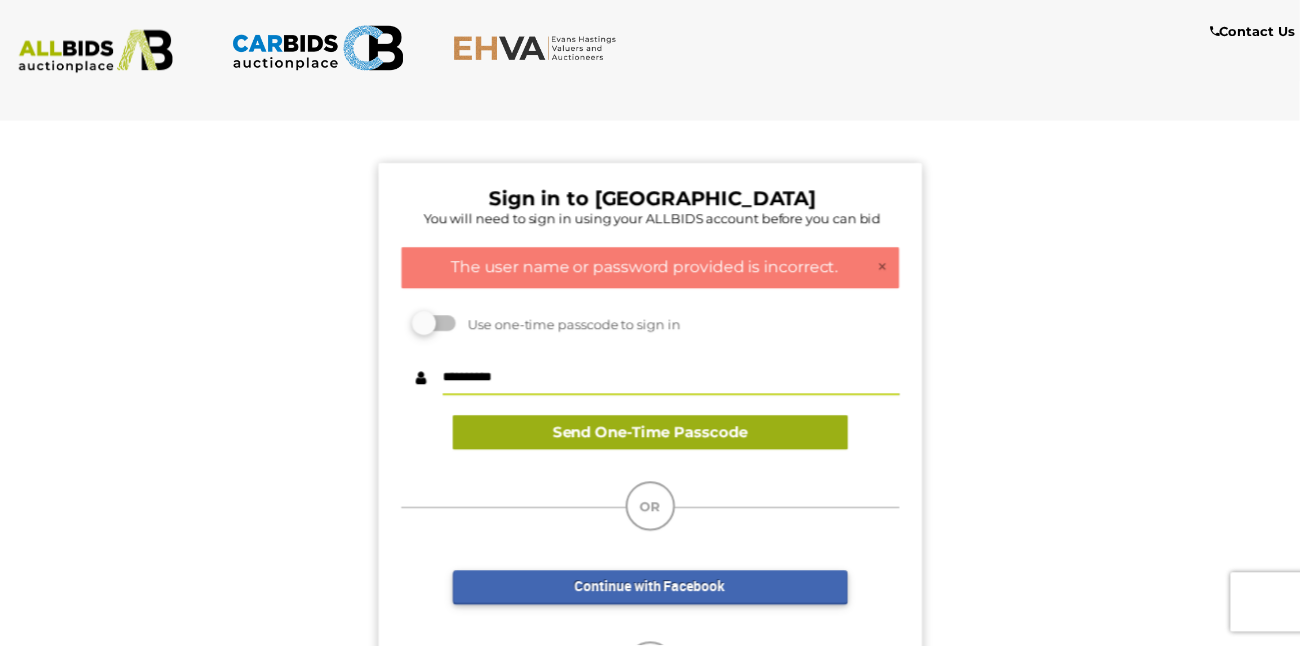 click on "Send One-Time Passcode" at bounding box center [658, 437] 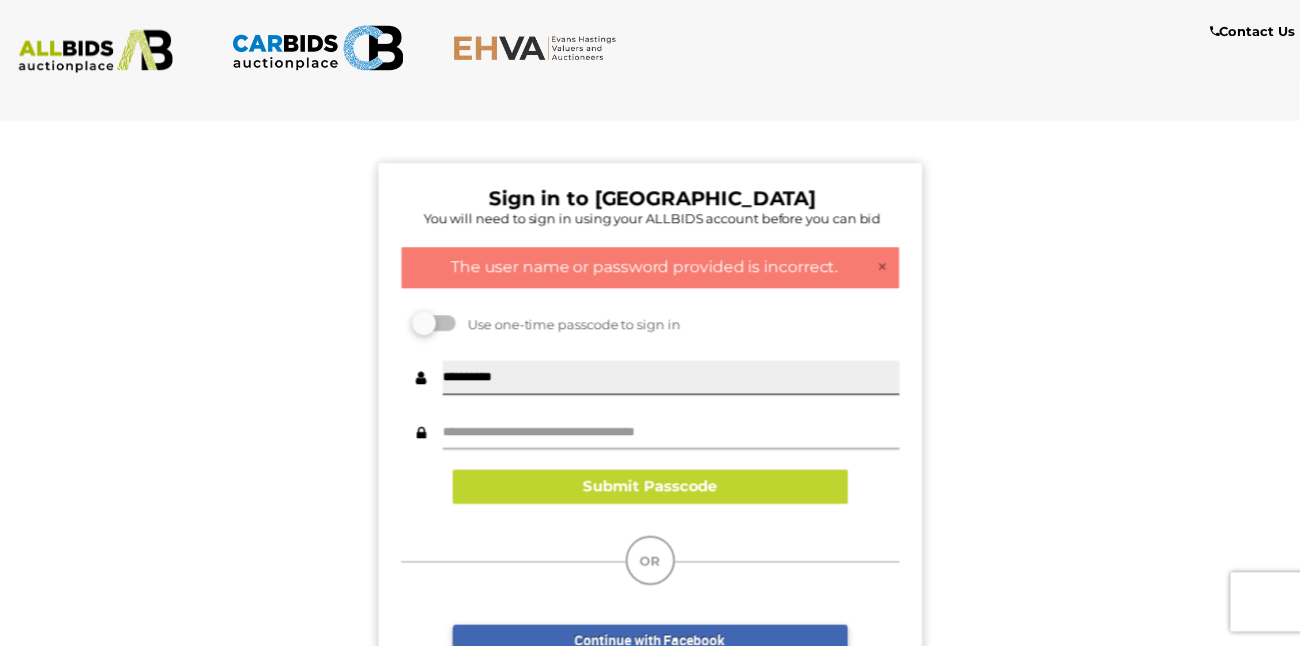 click at bounding box center (679, 437) 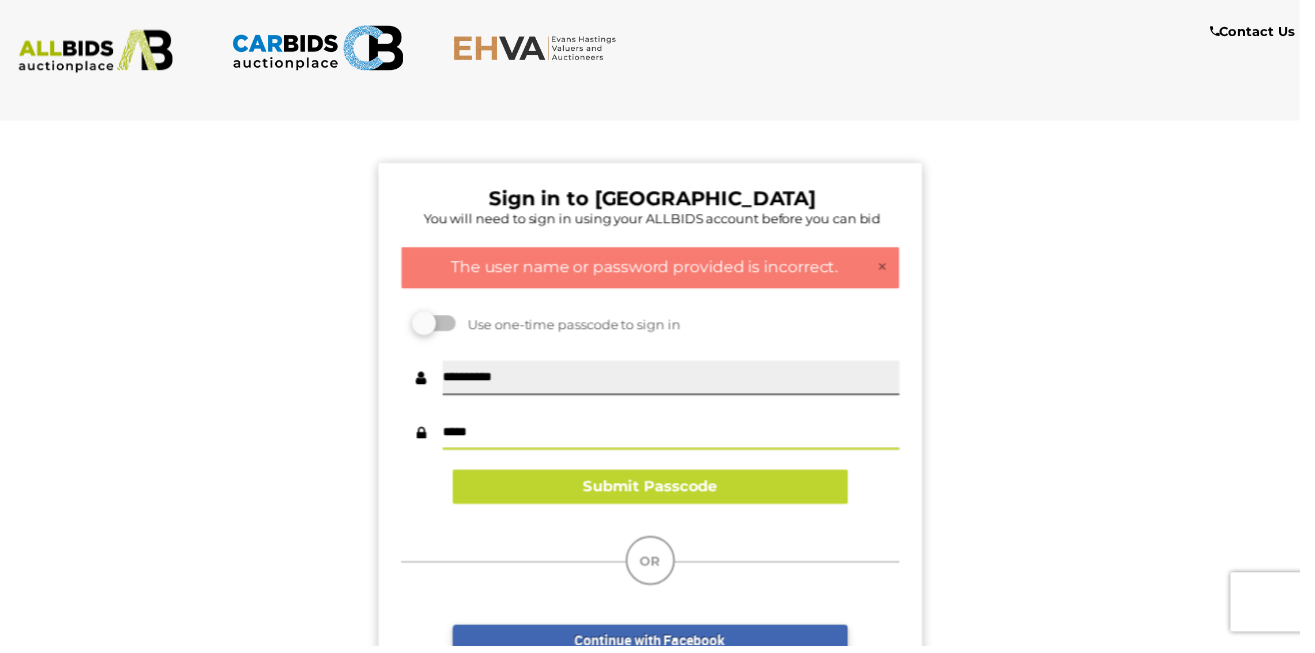 type on "******" 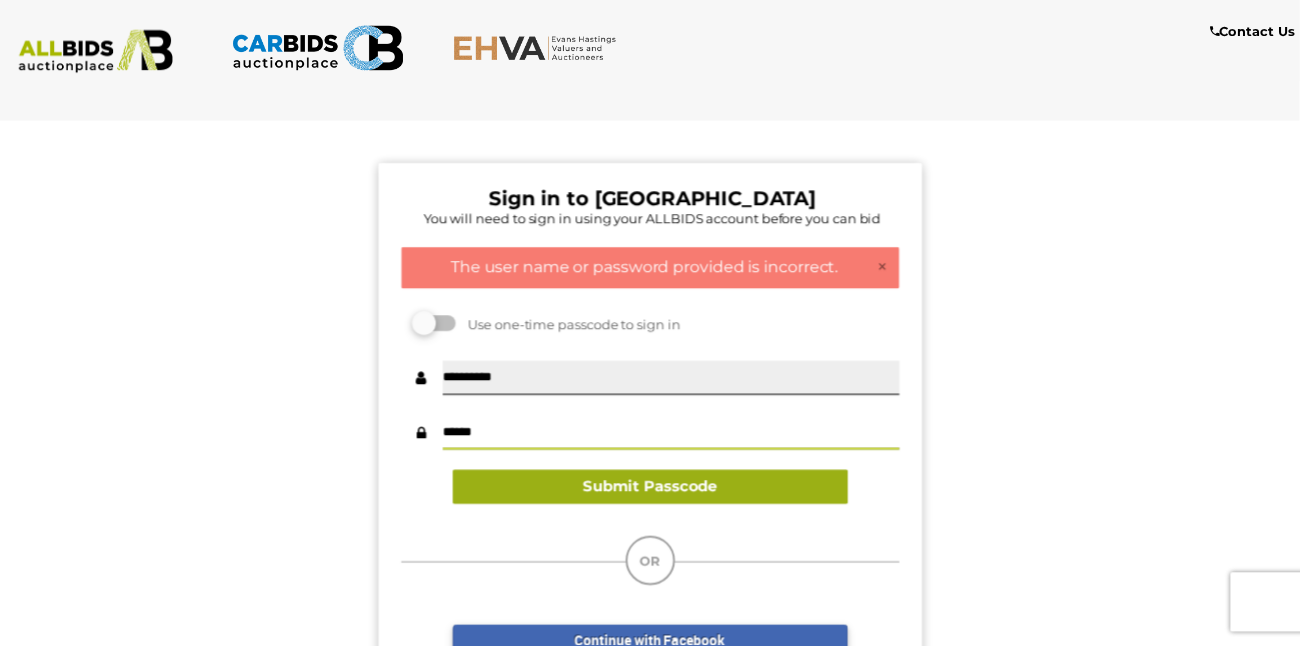 click on "Submit Passcode" at bounding box center [658, 492] 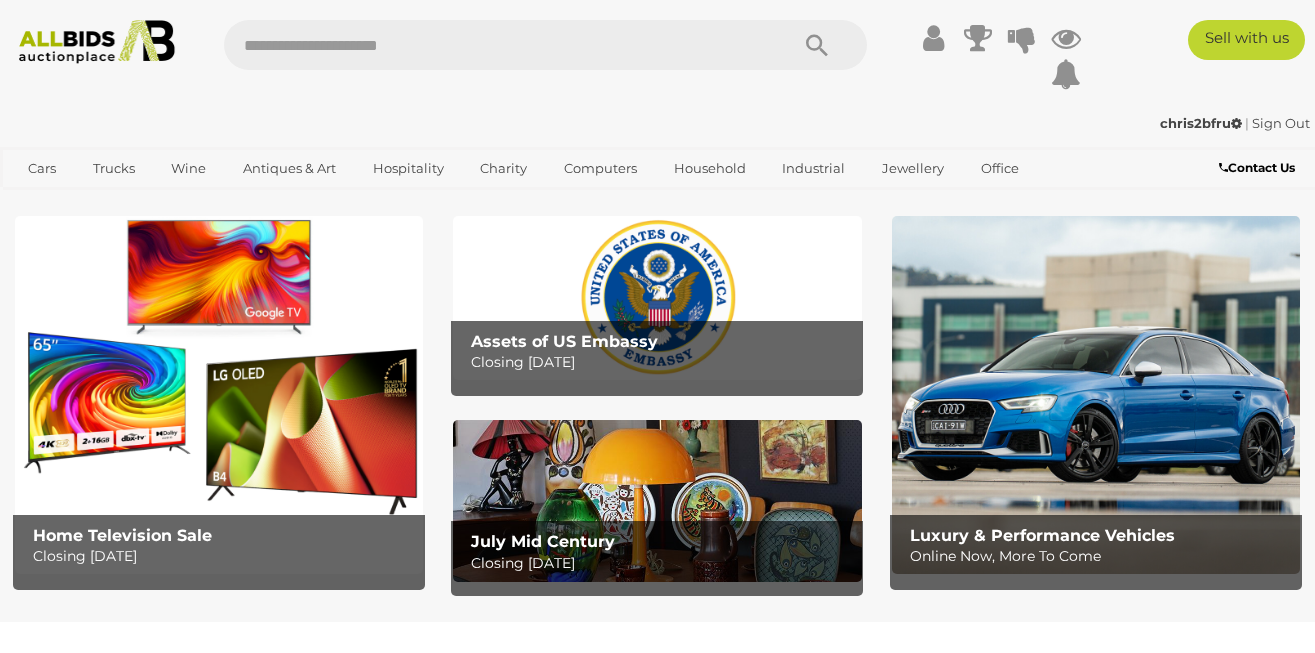 scroll, scrollTop: 0, scrollLeft: 0, axis: both 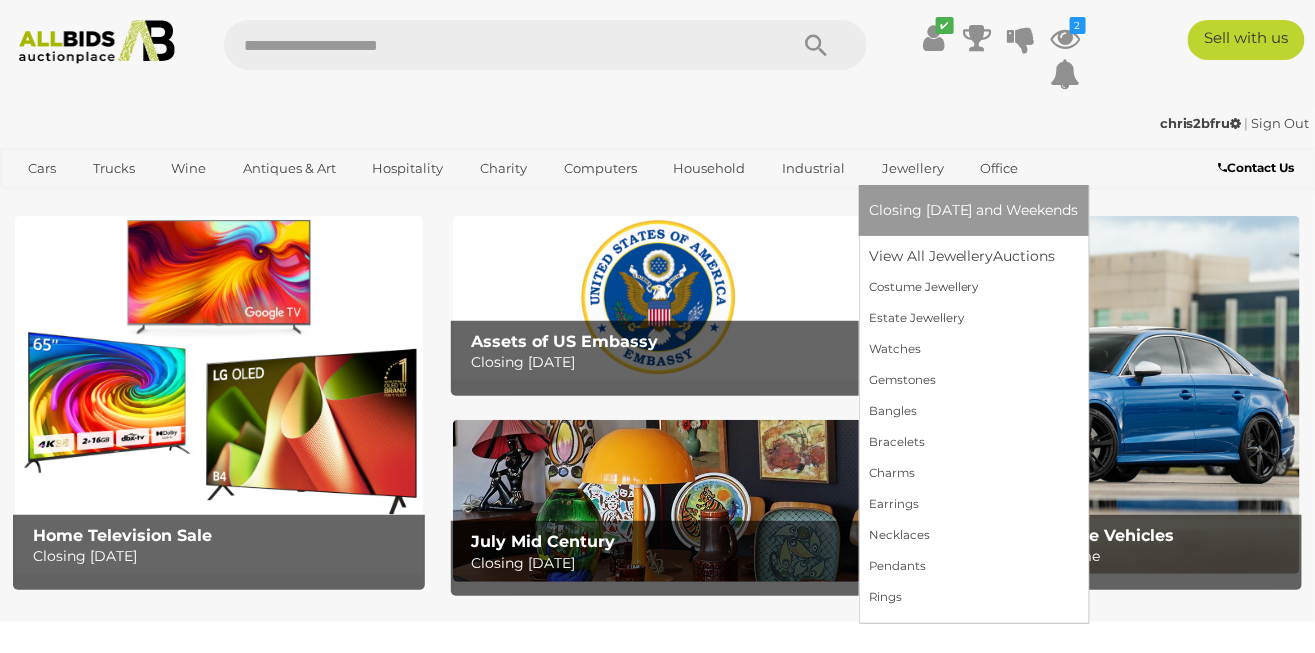 click on "Jewellery" at bounding box center [913, 168] 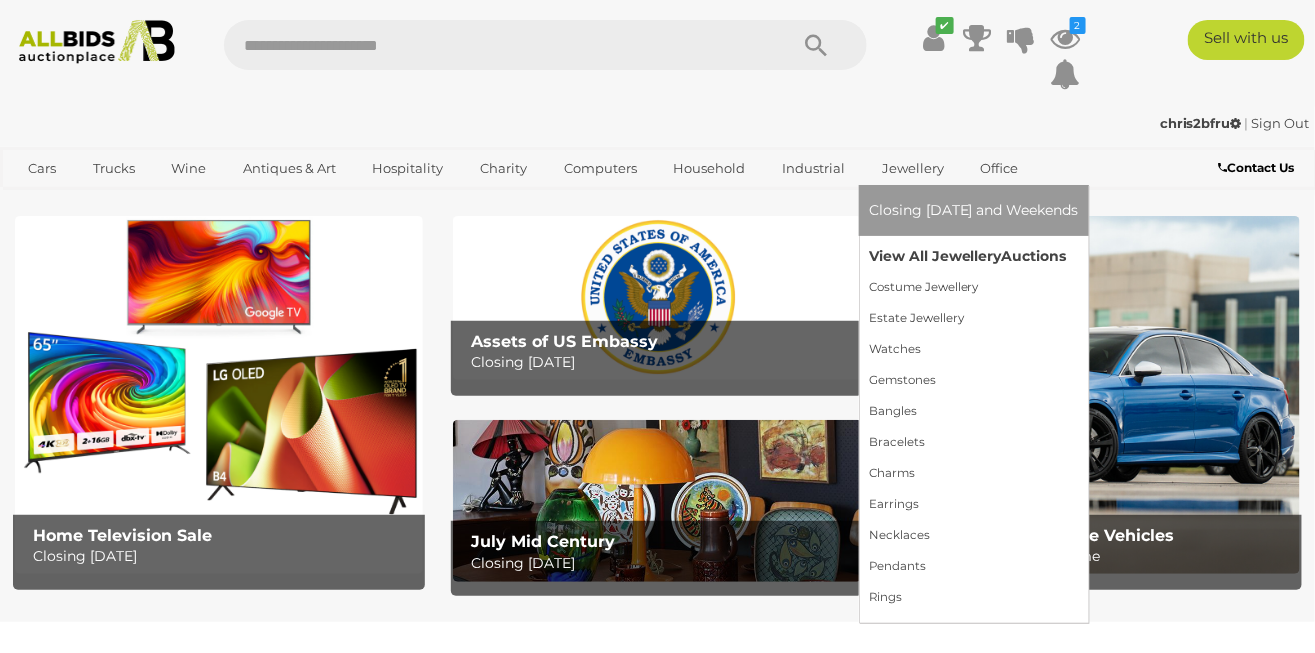 click on "Auctions" at bounding box center (1034, 256) 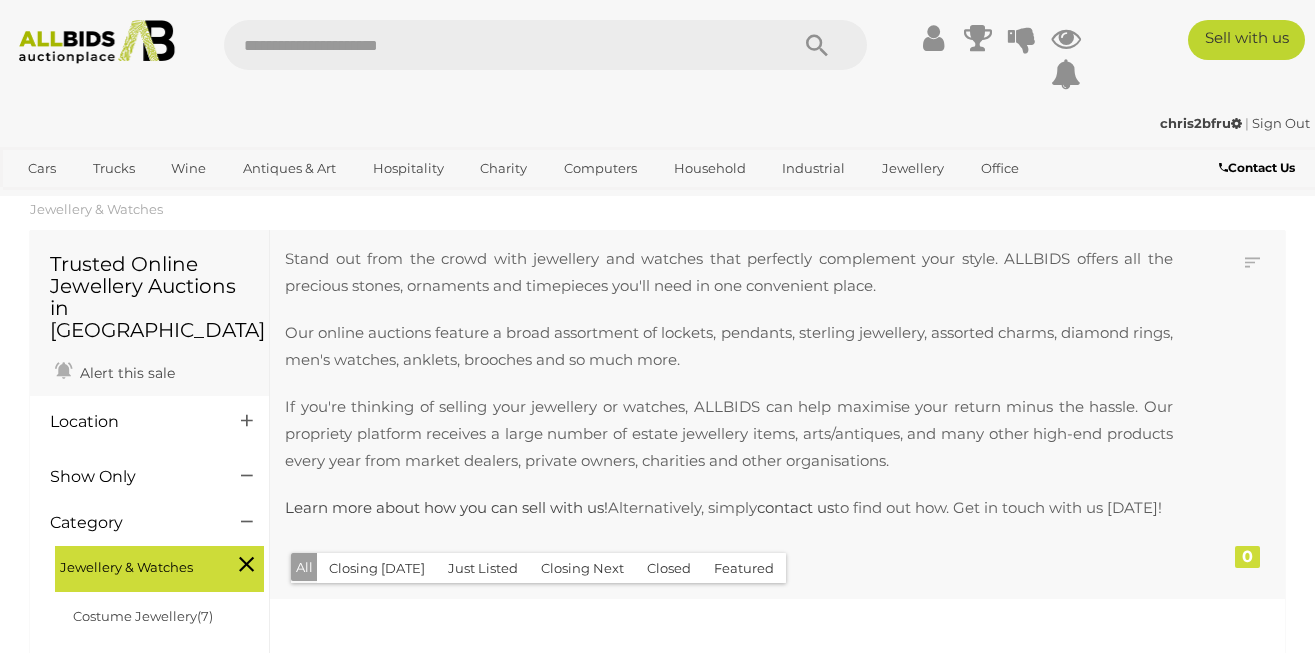 scroll, scrollTop: 0, scrollLeft: 0, axis: both 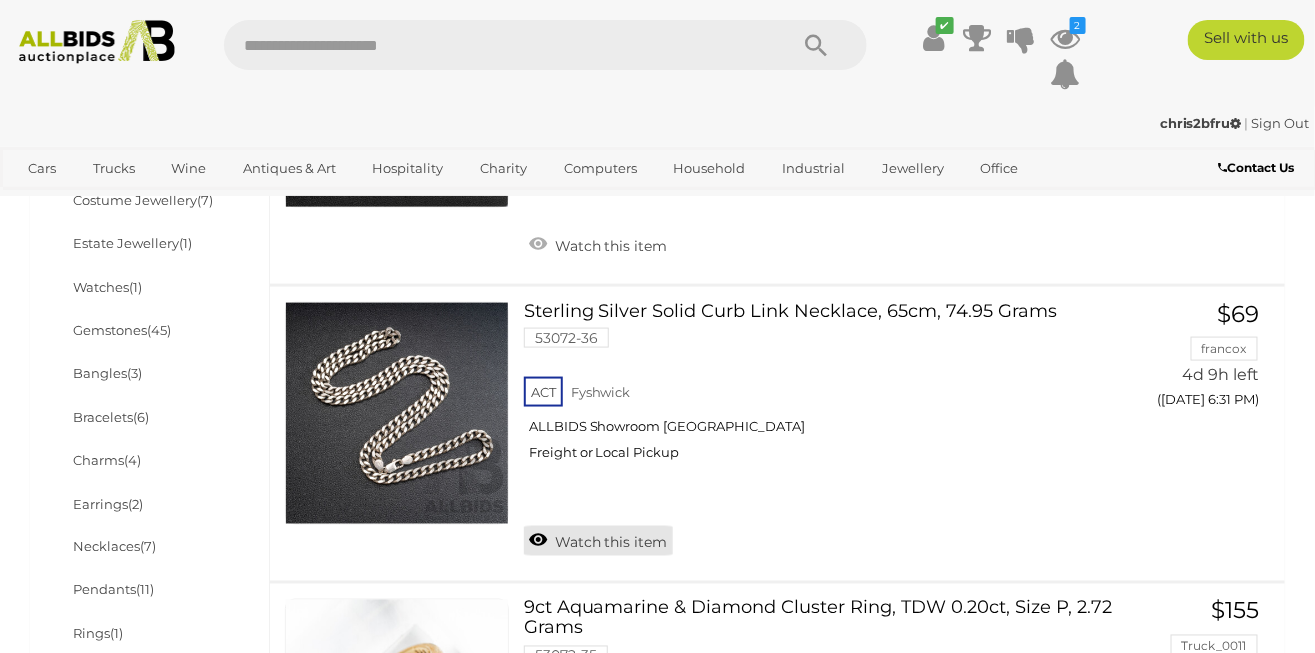 click on "Watch this item" at bounding box center [609, 543] 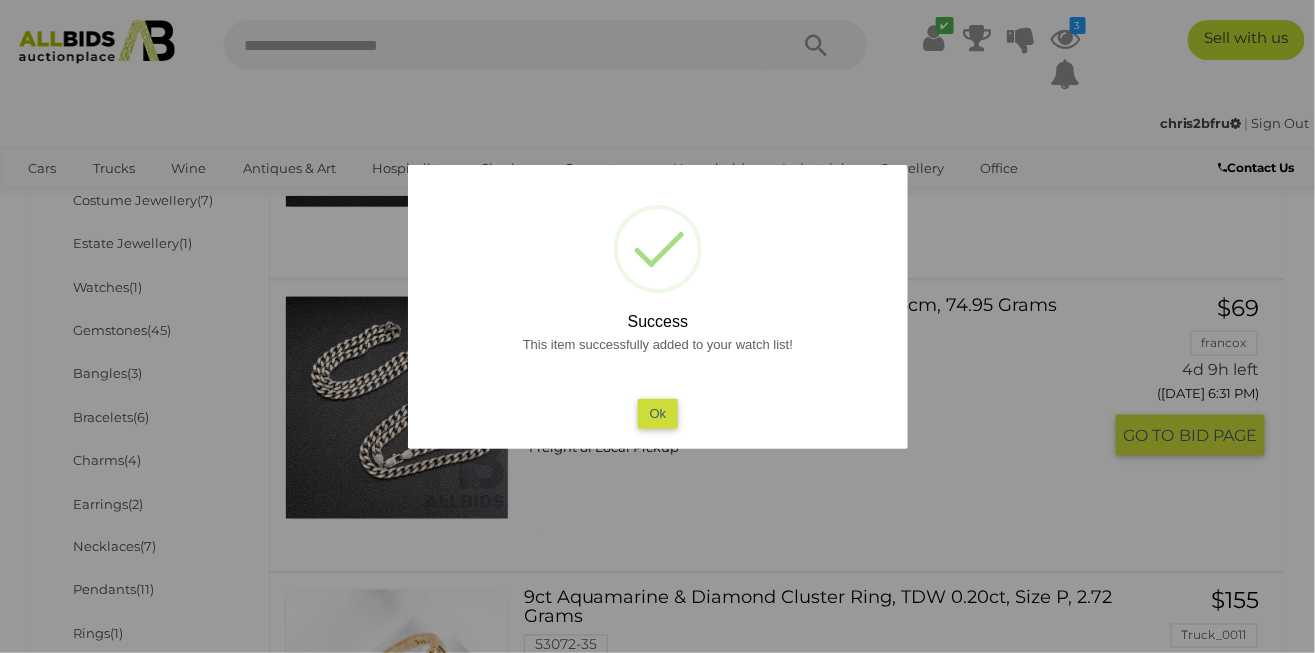 click on "Ok" at bounding box center [657, 413] 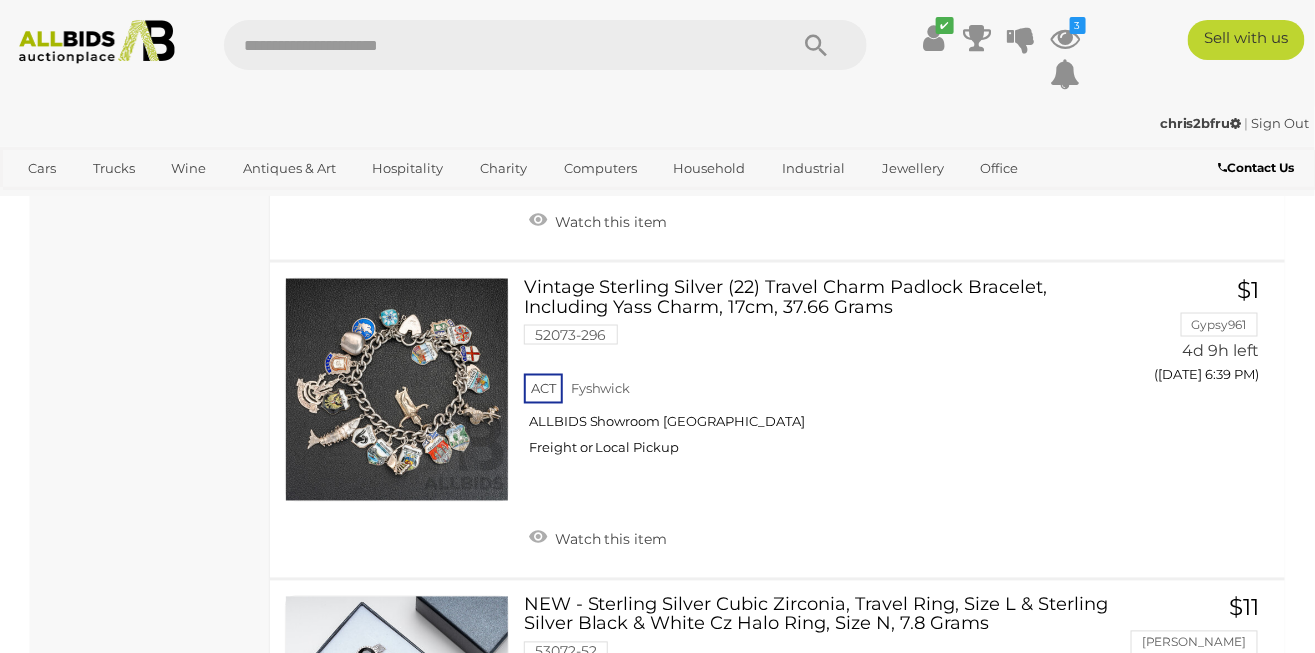 scroll, scrollTop: 3184, scrollLeft: 0, axis: vertical 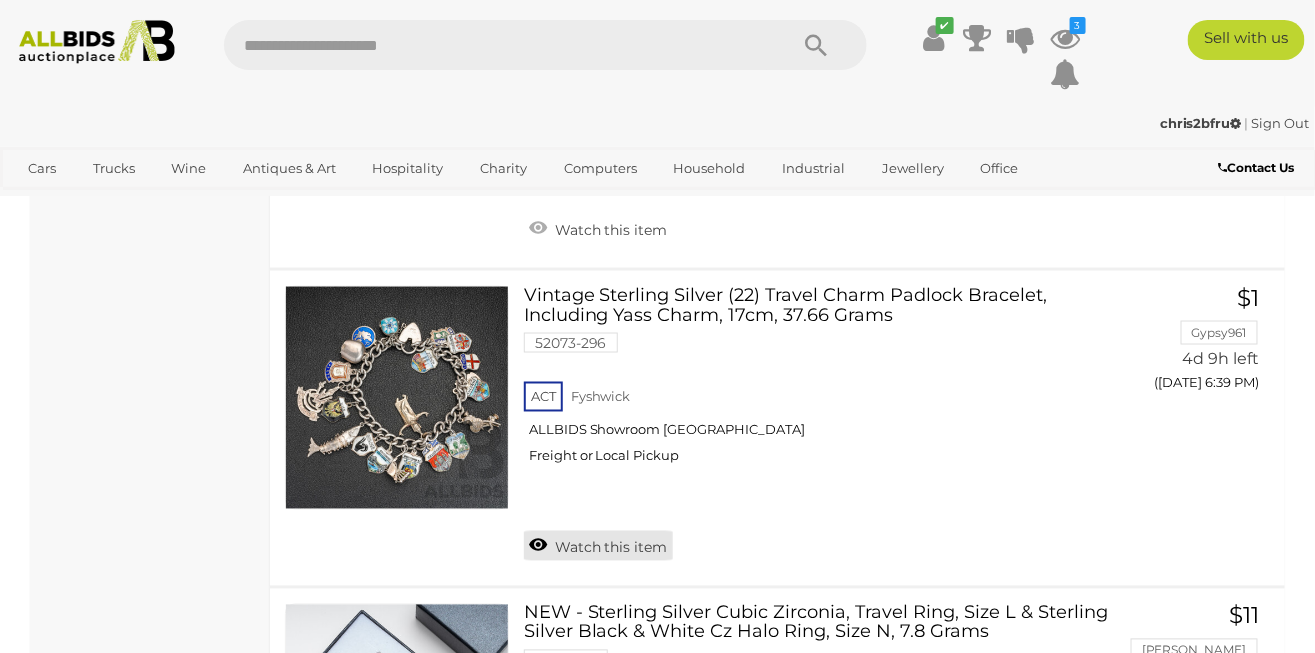 click at bounding box center (538, 546) 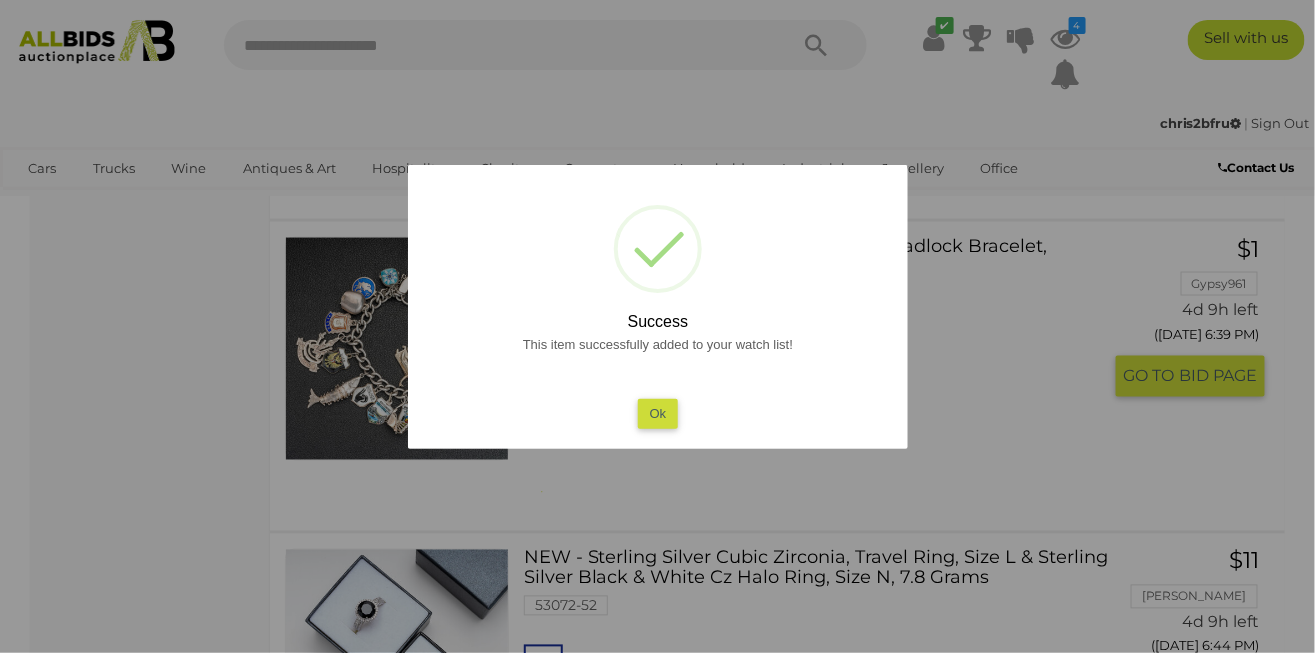 click on "Ok" at bounding box center (657, 413) 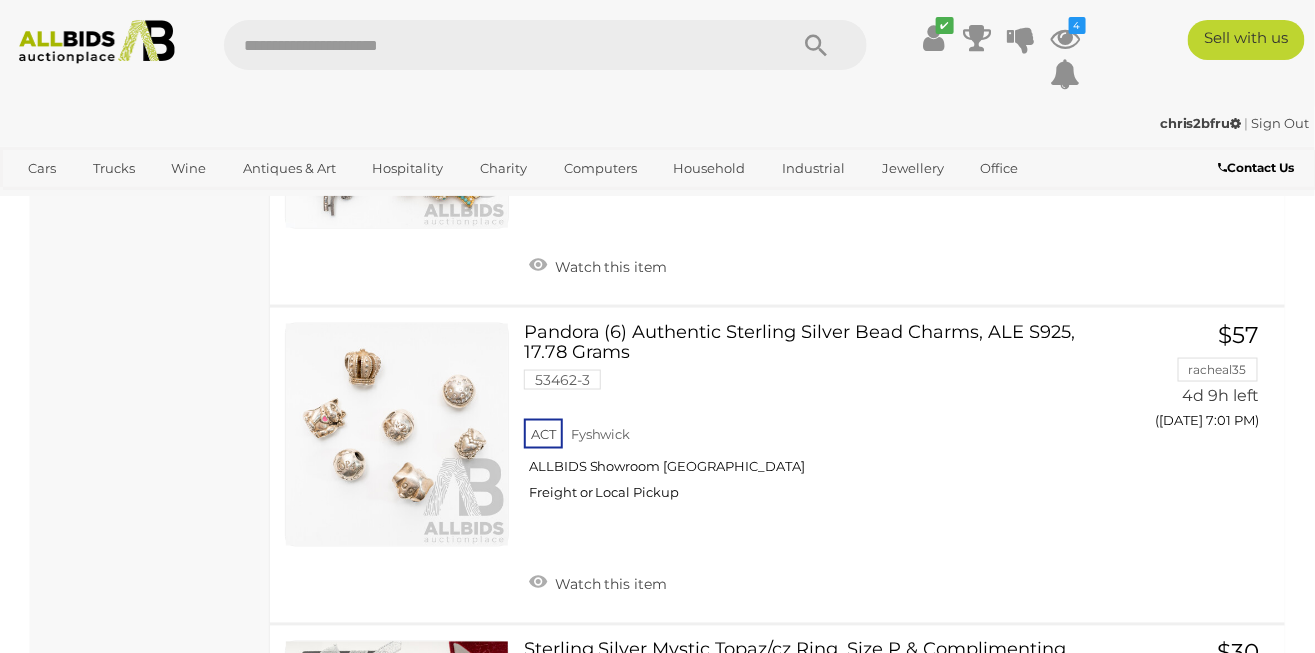 scroll, scrollTop: 7834, scrollLeft: 0, axis: vertical 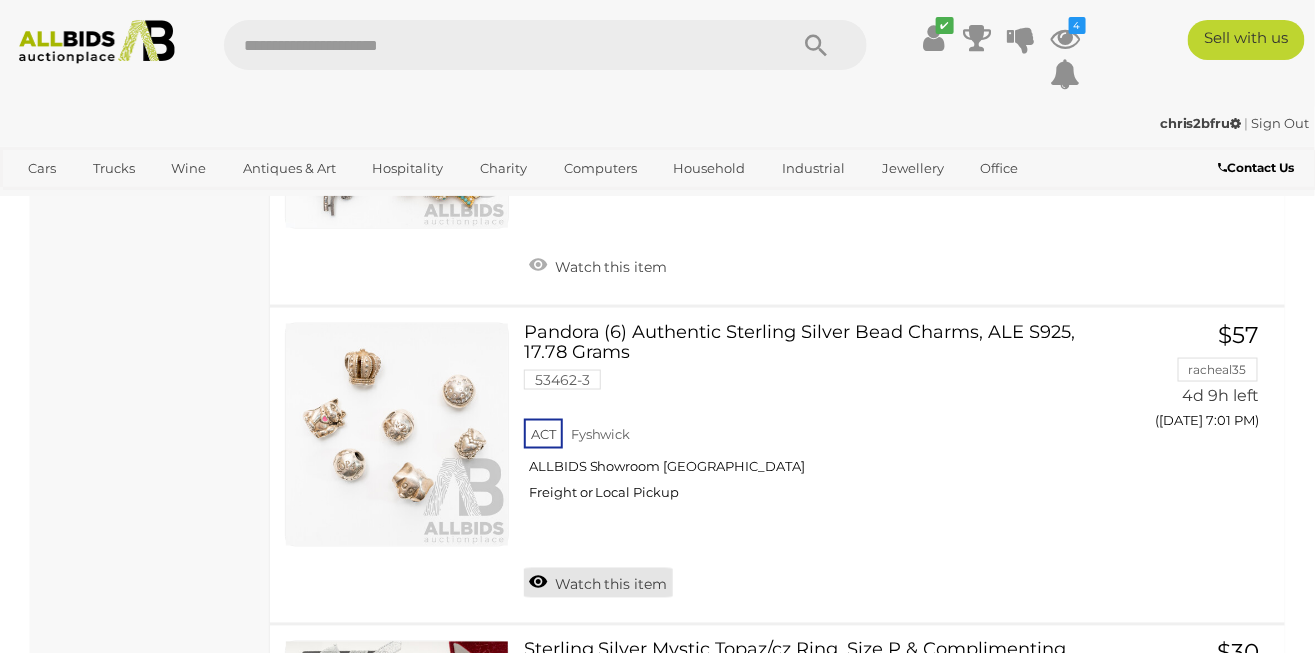 click at bounding box center [538, 583] 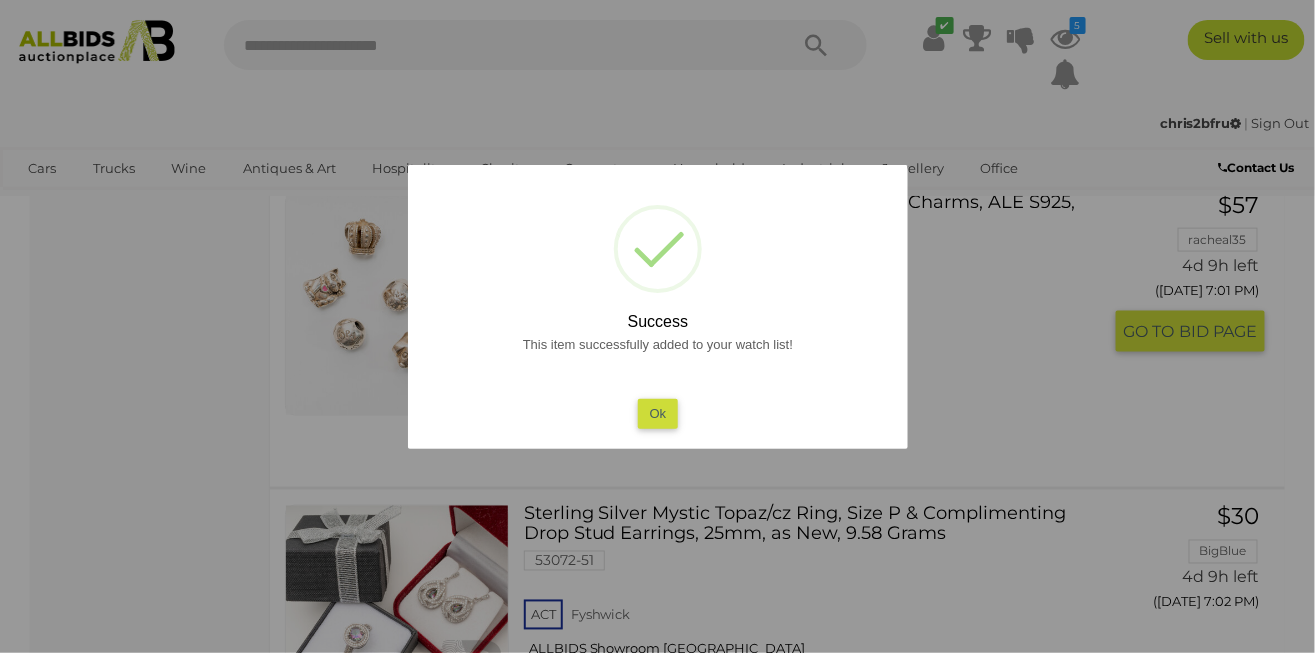 click on "Ok" at bounding box center (657, 413) 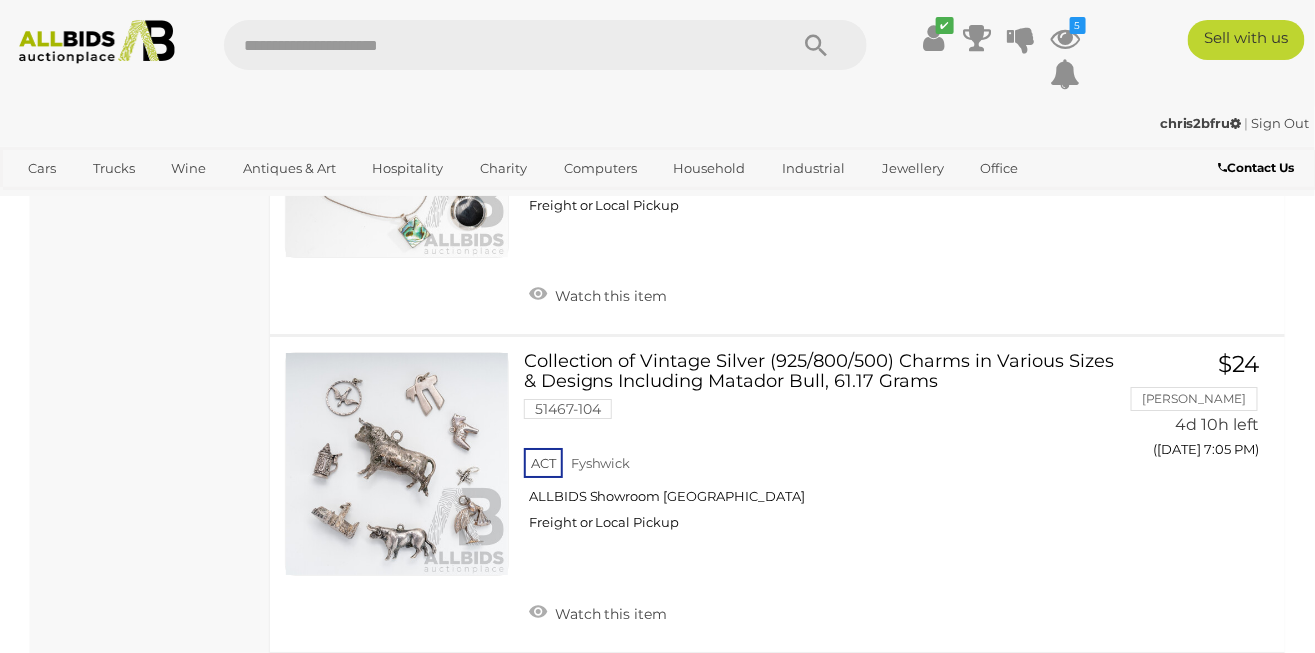 scroll, scrollTop: 9079, scrollLeft: 0, axis: vertical 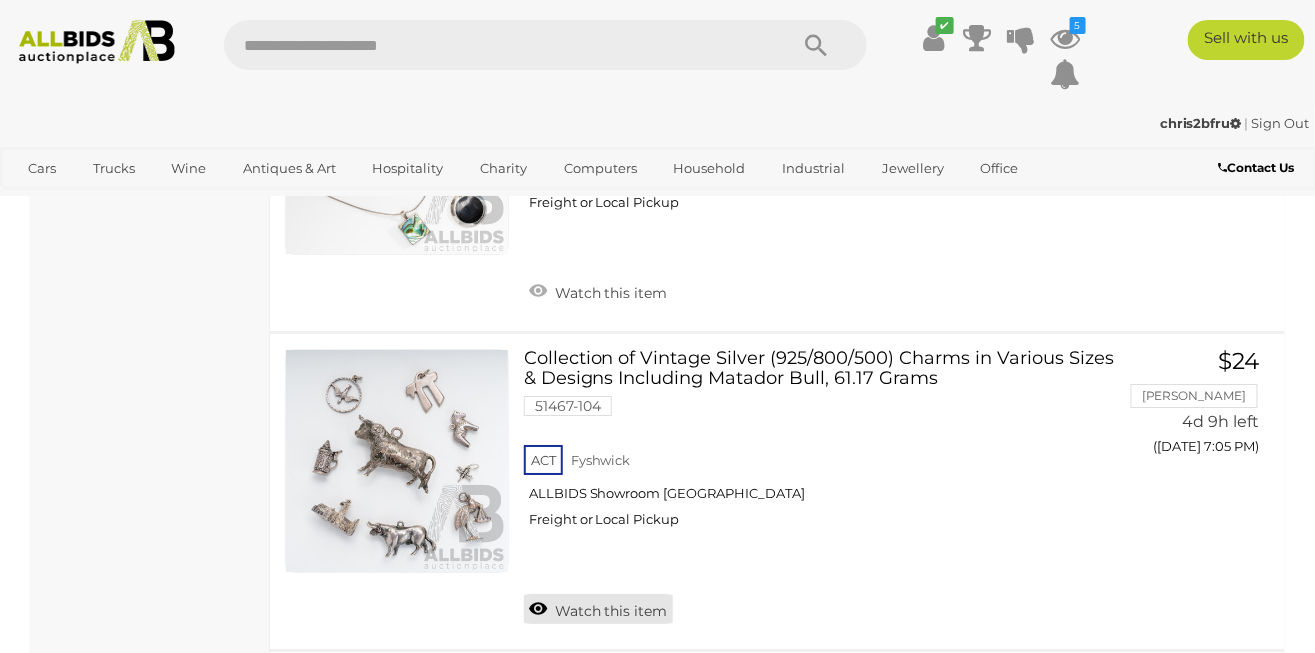 click at bounding box center (538, 609) 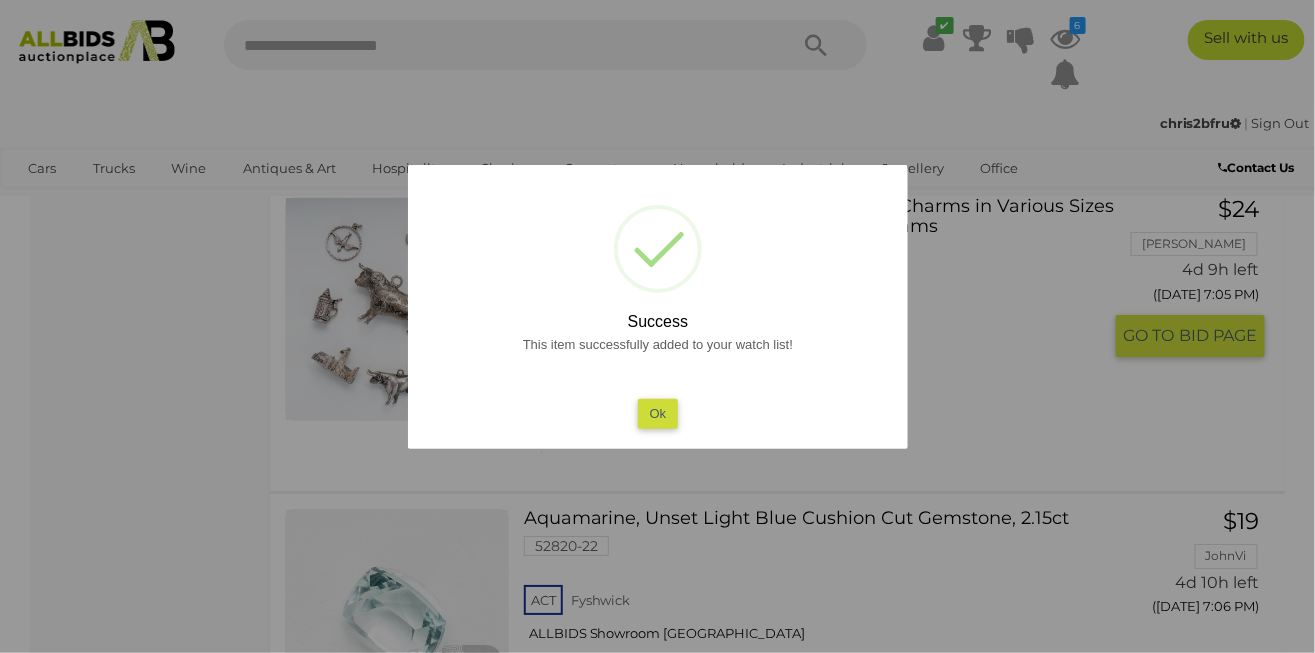 click on "Ok" at bounding box center [657, 413] 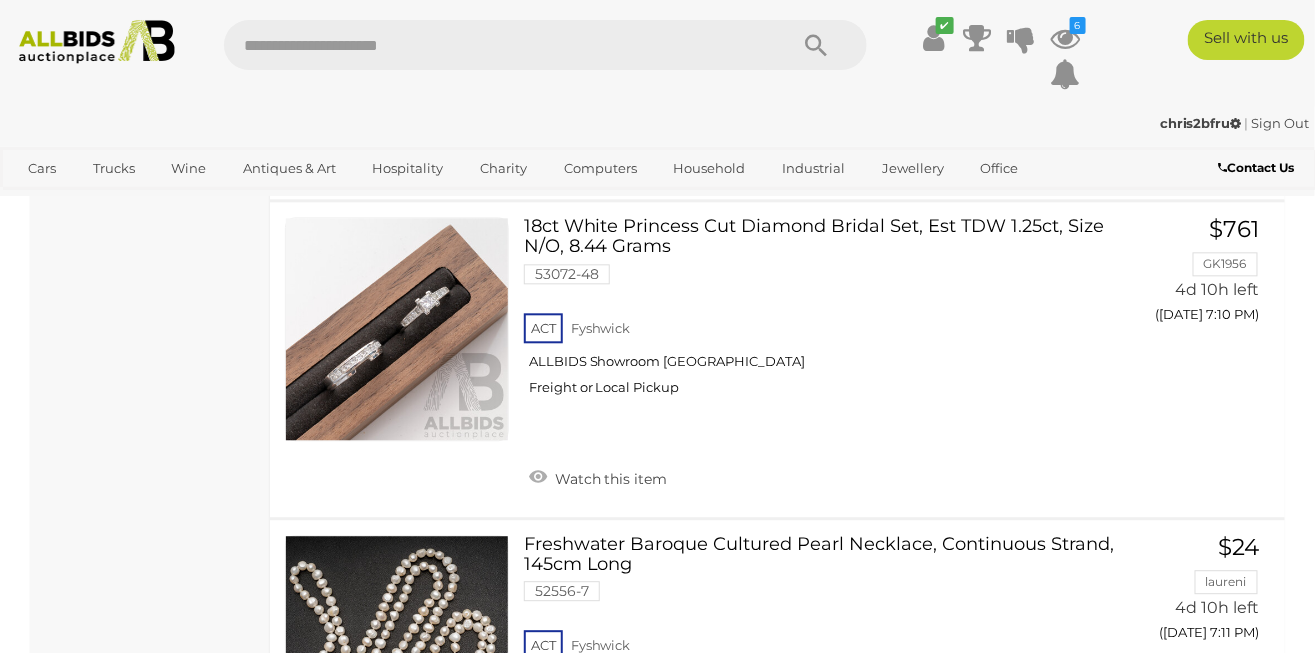 scroll, scrollTop: 10784, scrollLeft: 0, axis: vertical 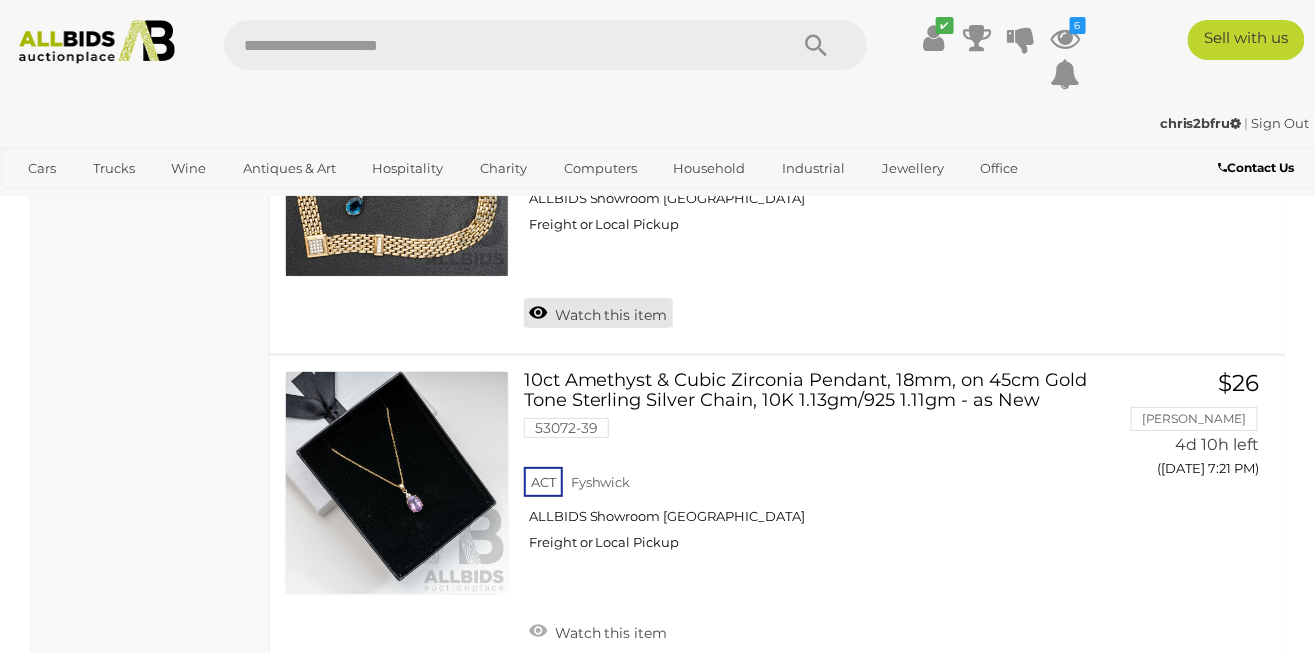 click on "Watch this item" at bounding box center (598, 313) 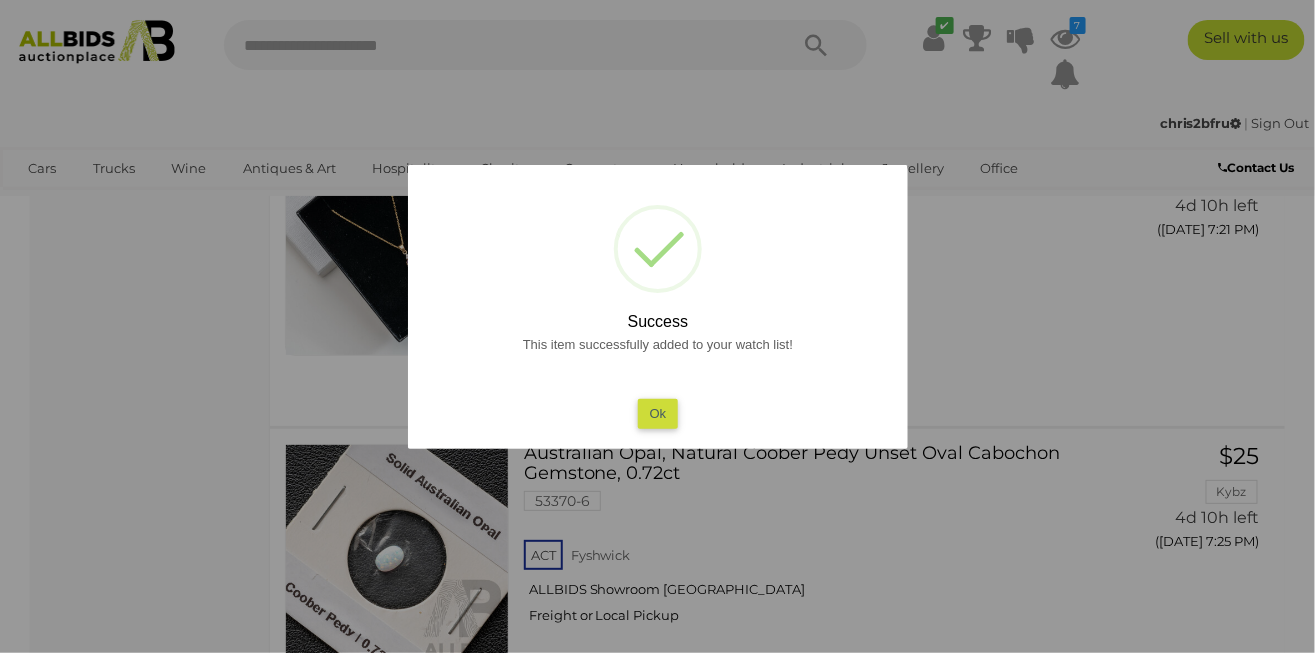 click on "Ok" at bounding box center (657, 413) 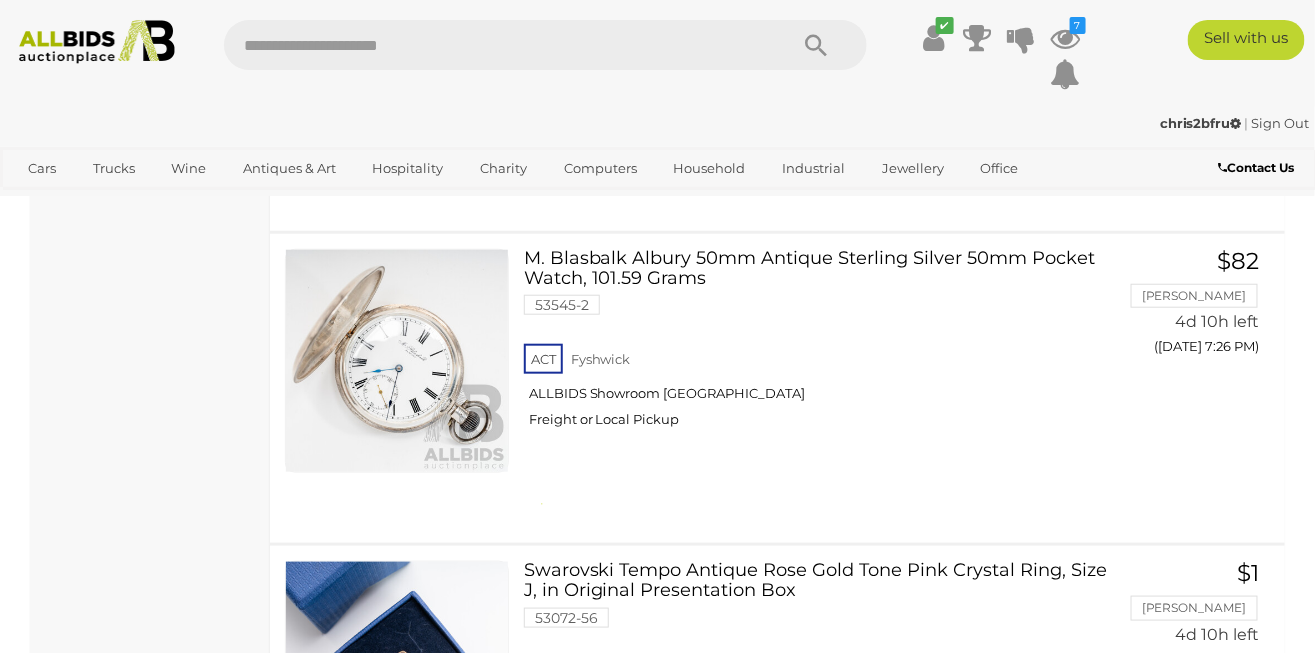 scroll, scrollTop: 14614, scrollLeft: 0, axis: vertical 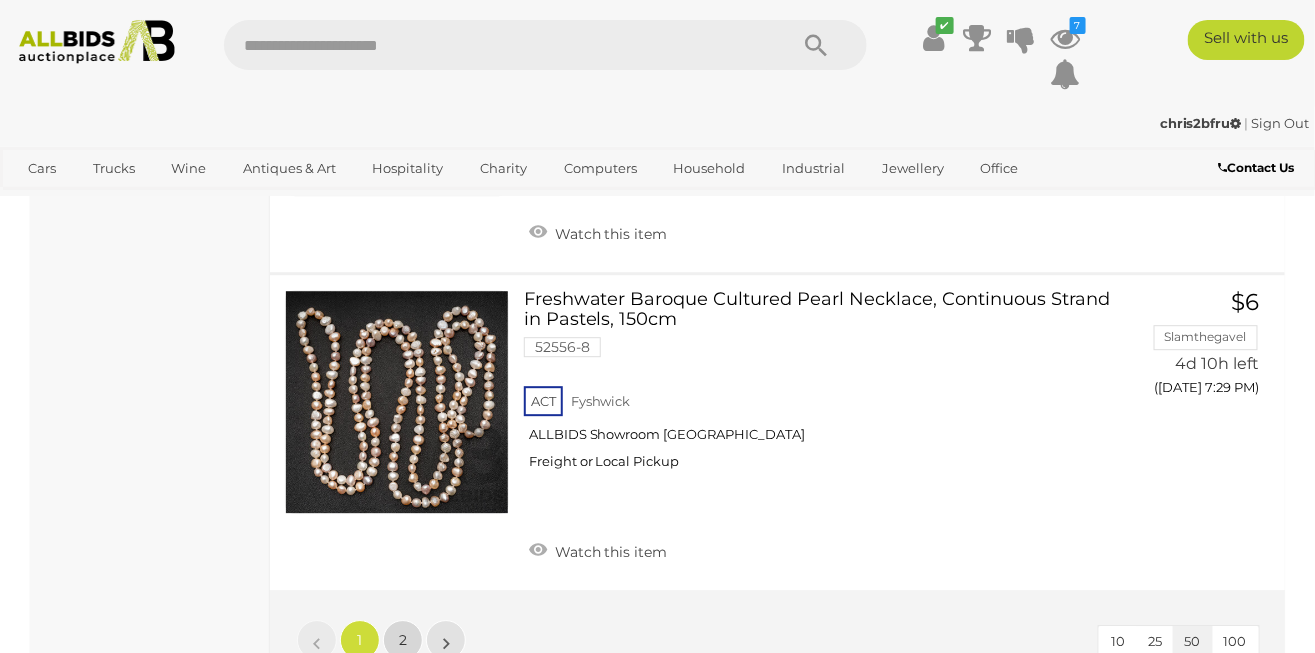click on "2" at bounding box center (403, 640) 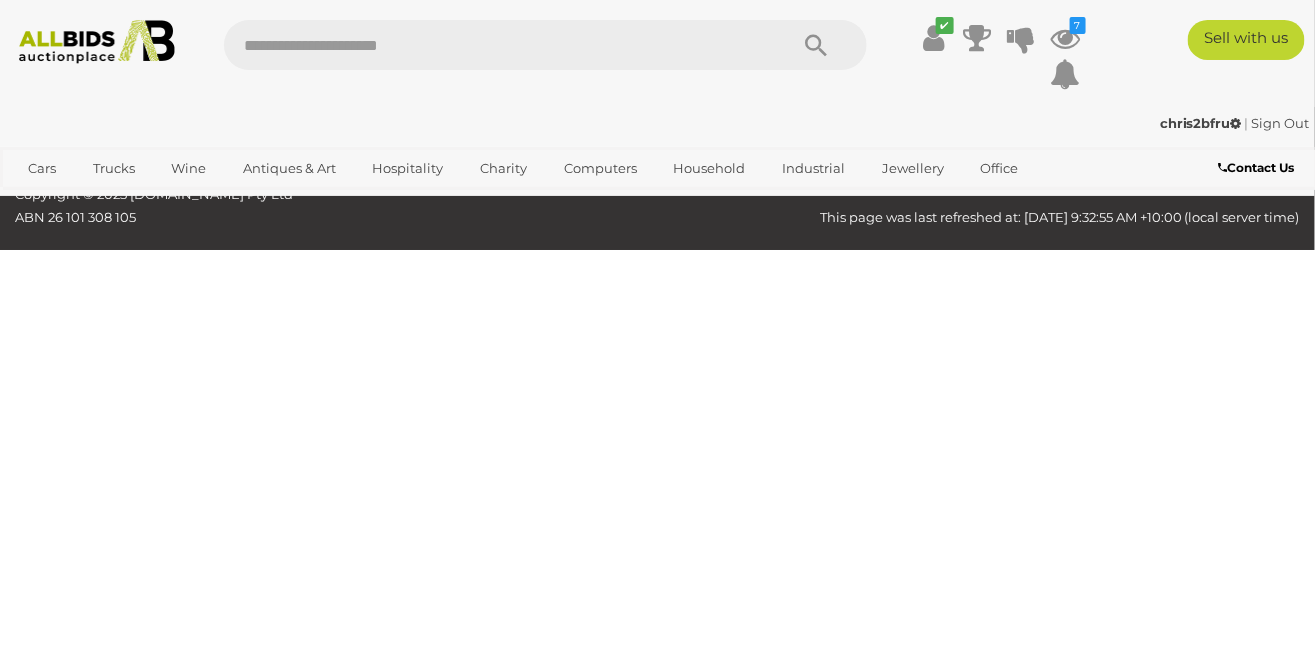 scroll, scrollTop: 432, scrollLeft: 0, axis: vertical 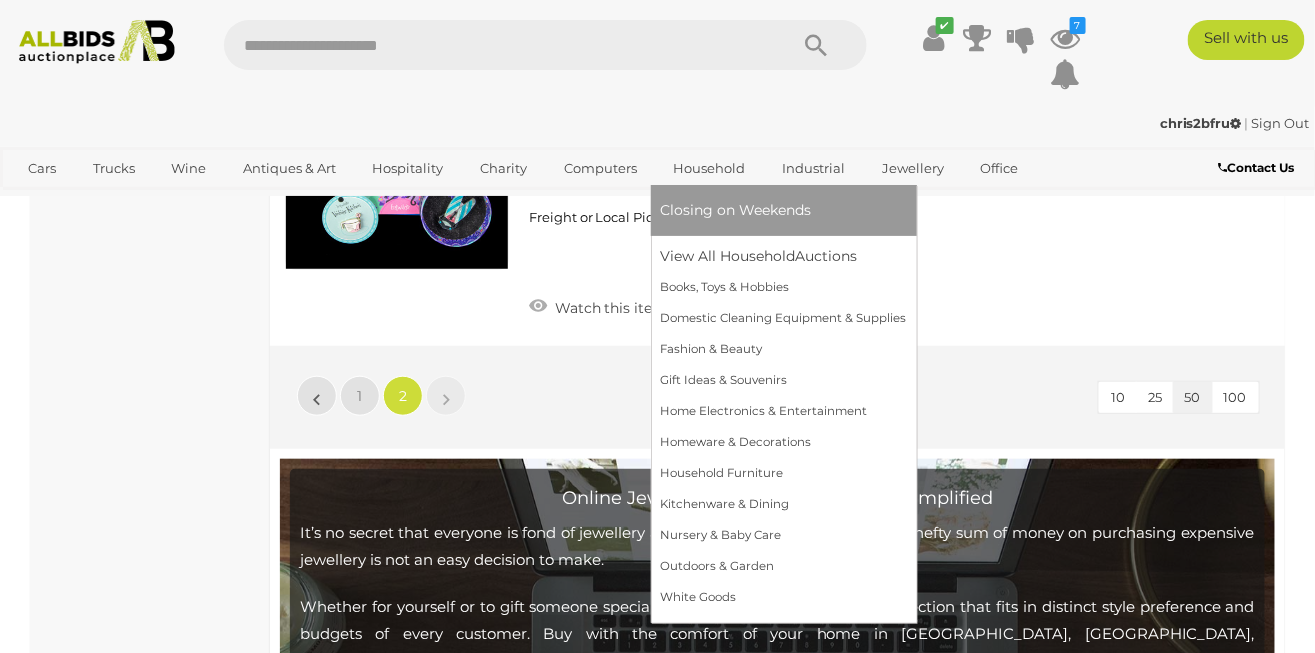click on "Household" at bounding box center (710, 168) 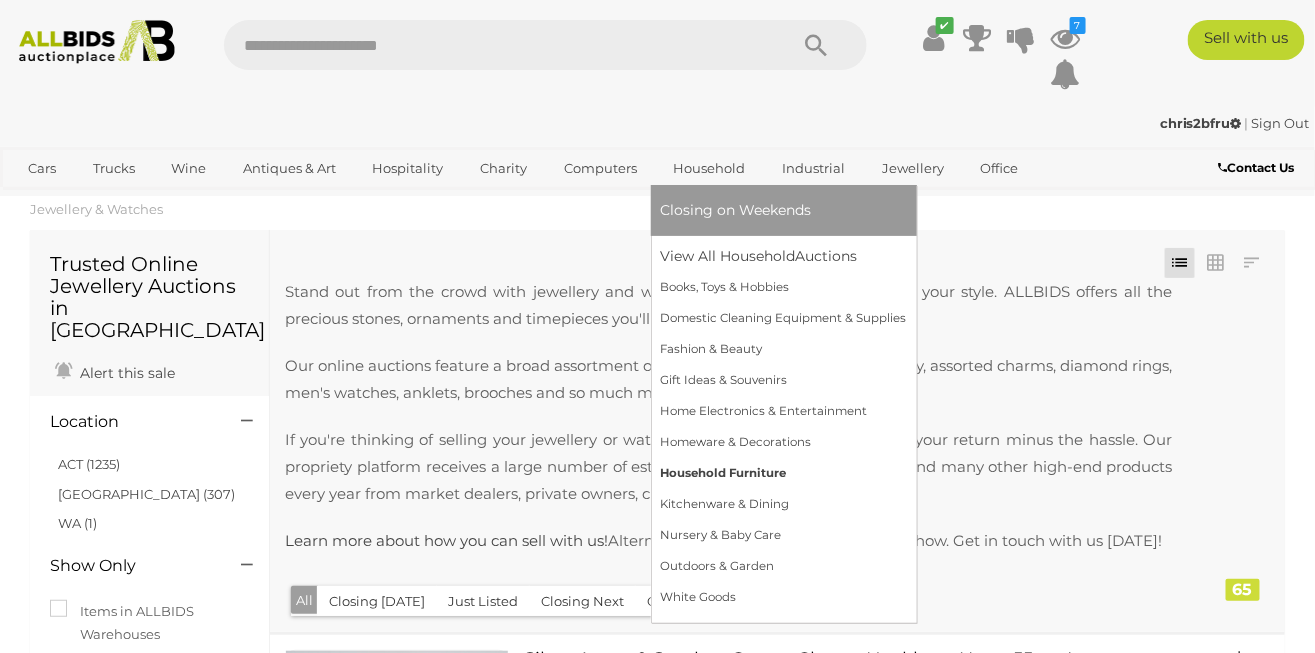 click on "Household Furniture" at bounding box center [784, 473] 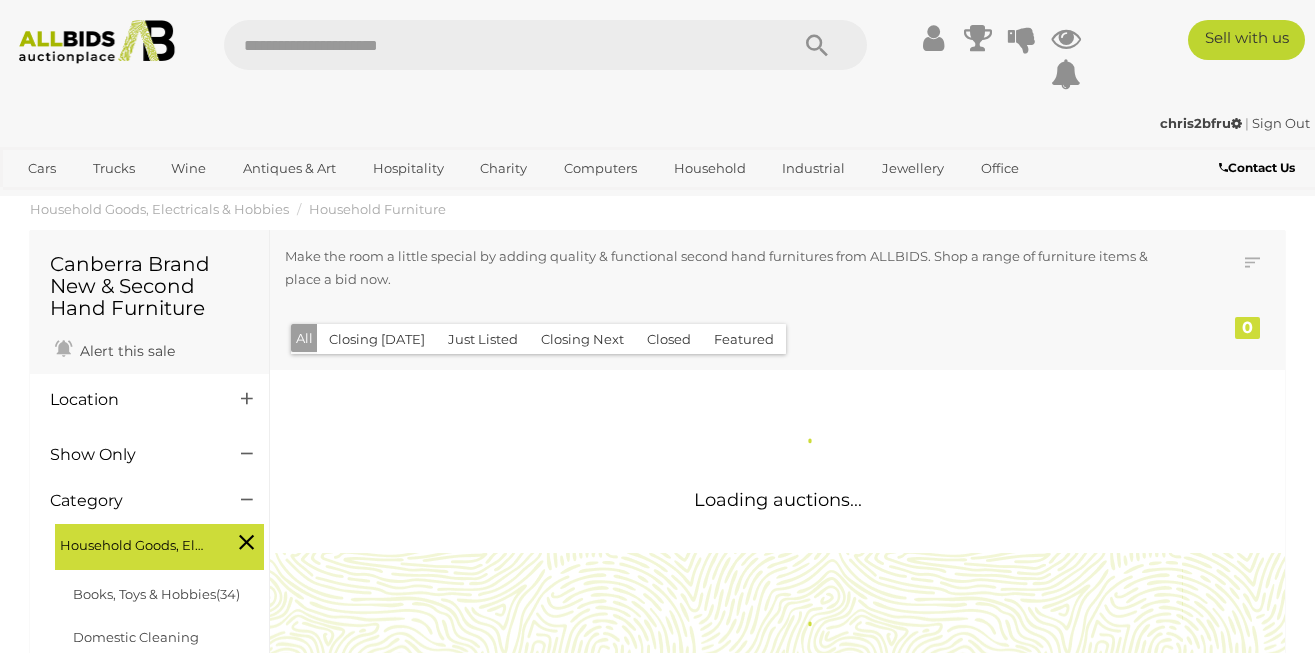 scroll, scrollTop: 0, scrollLeft: 0, axis: both 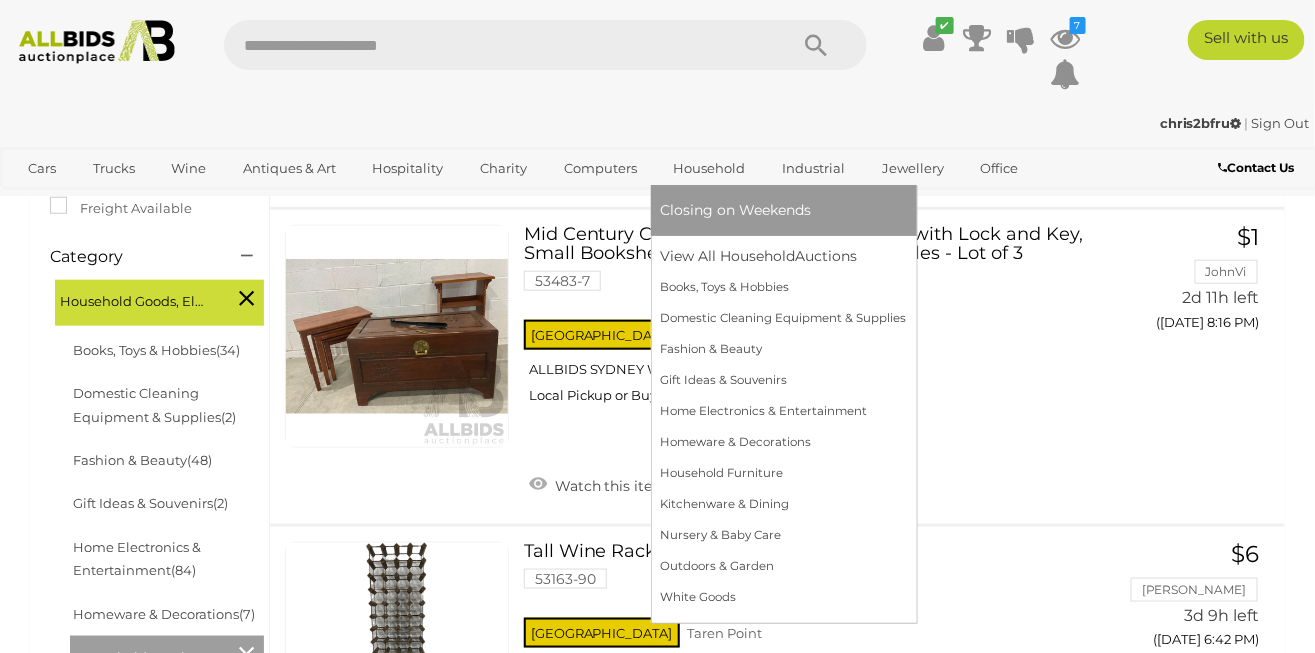 click on "Household" at bounding box center (710, 168) 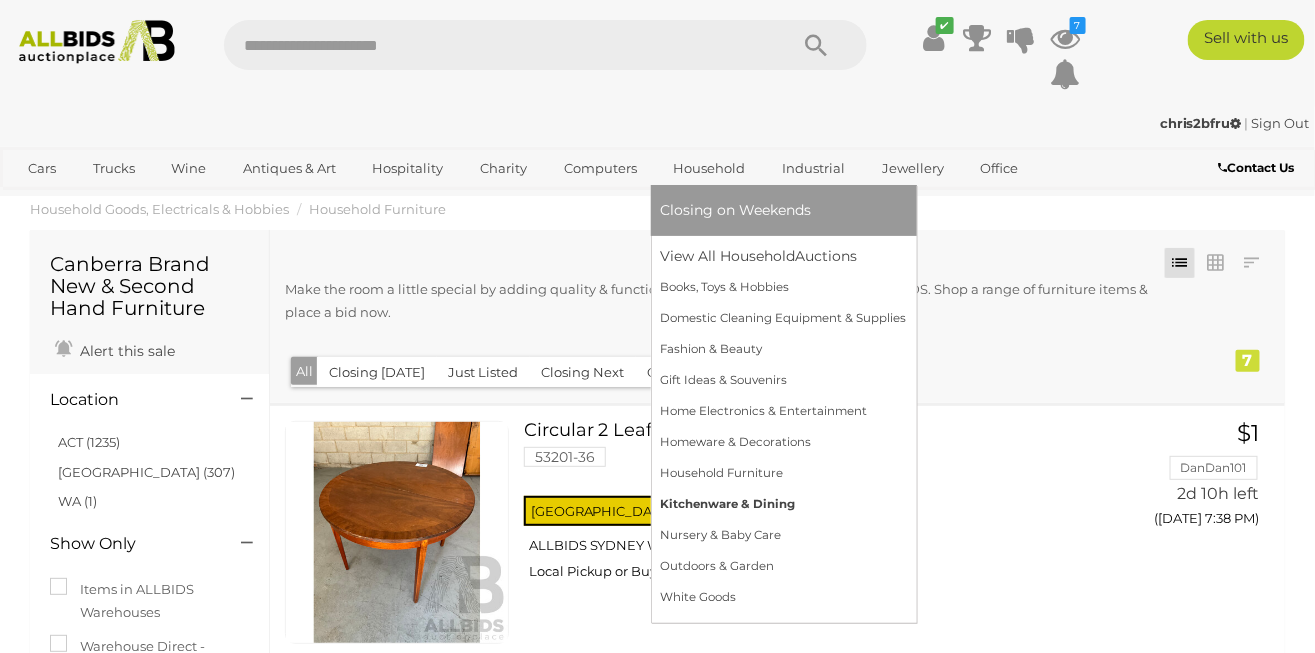 click on "Kitchenware & Dining" at bounding box center (784, 504) 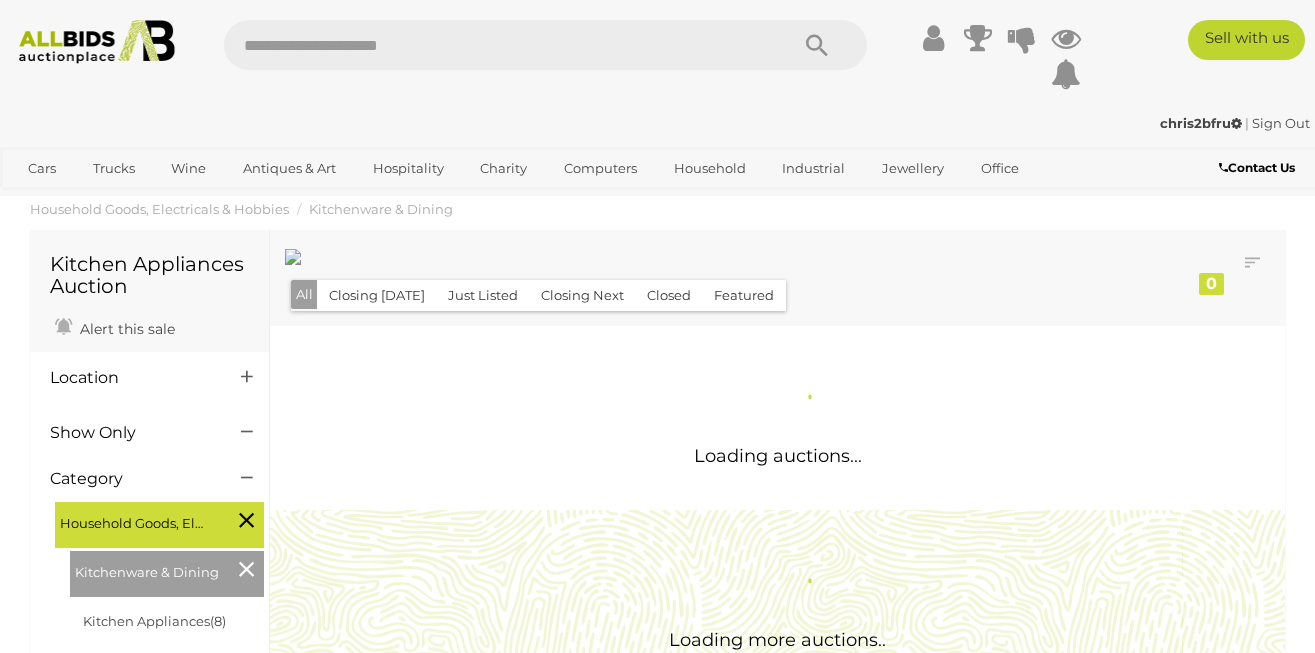 scroll, scrollTop: 0, scrollLeft: 0, axis: both 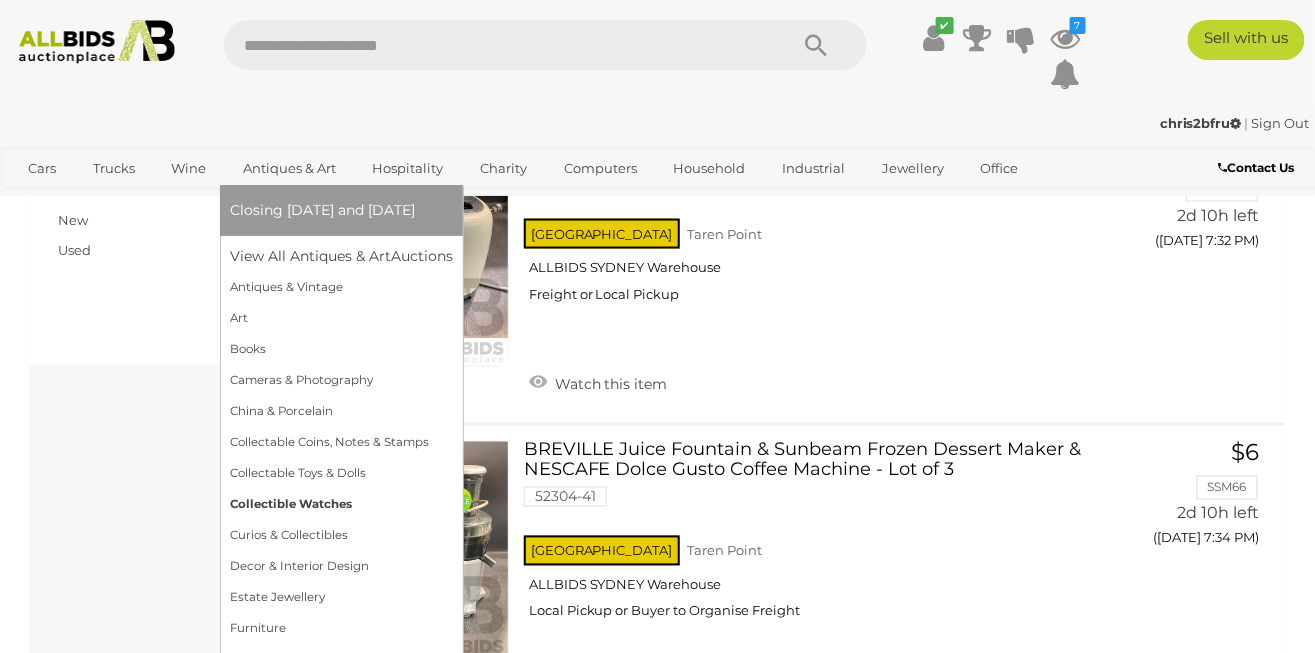 click on "Collectible Watches" at bounding box center [341, 504] 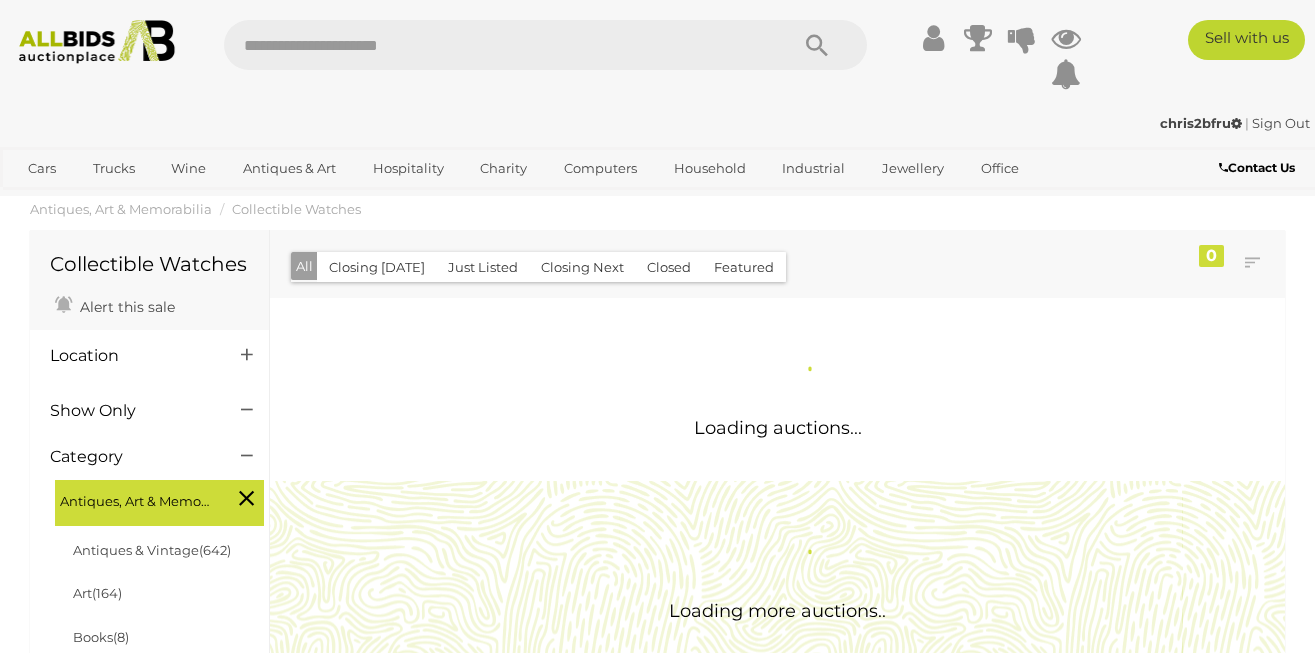 scroll, scrollTop: 0, scrollLeft: 0, axis: both 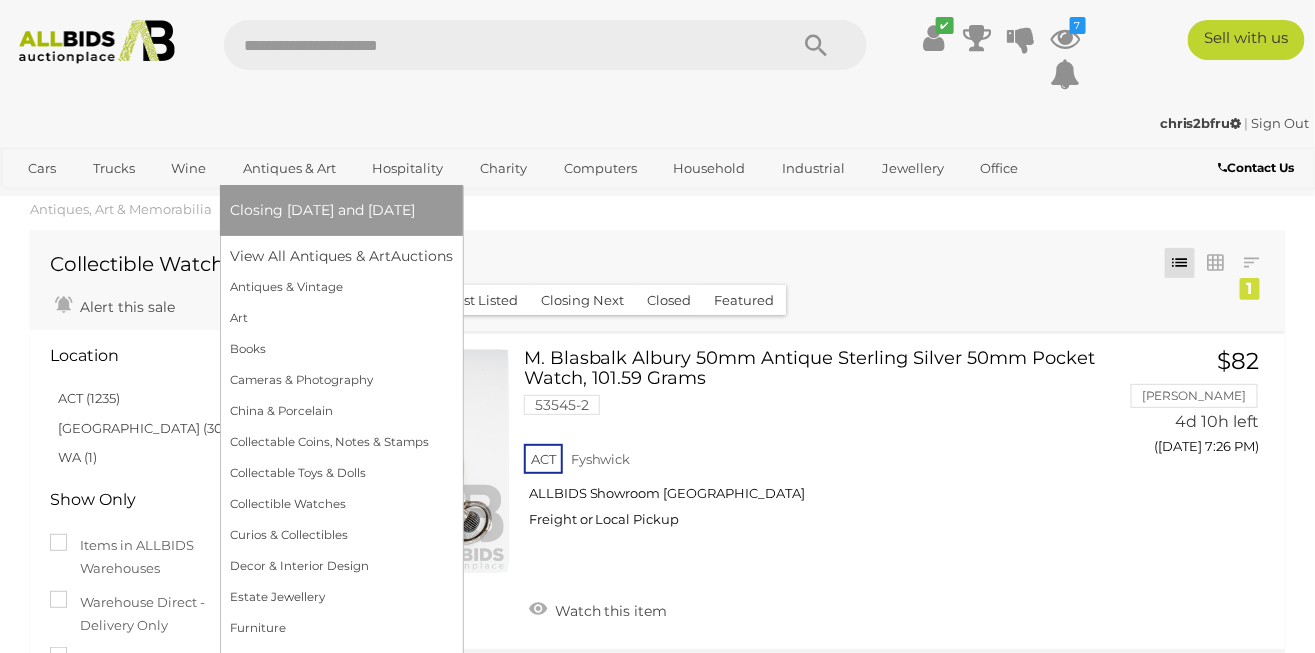 click on "Antiques & Art" at bounding box center (289, 168) 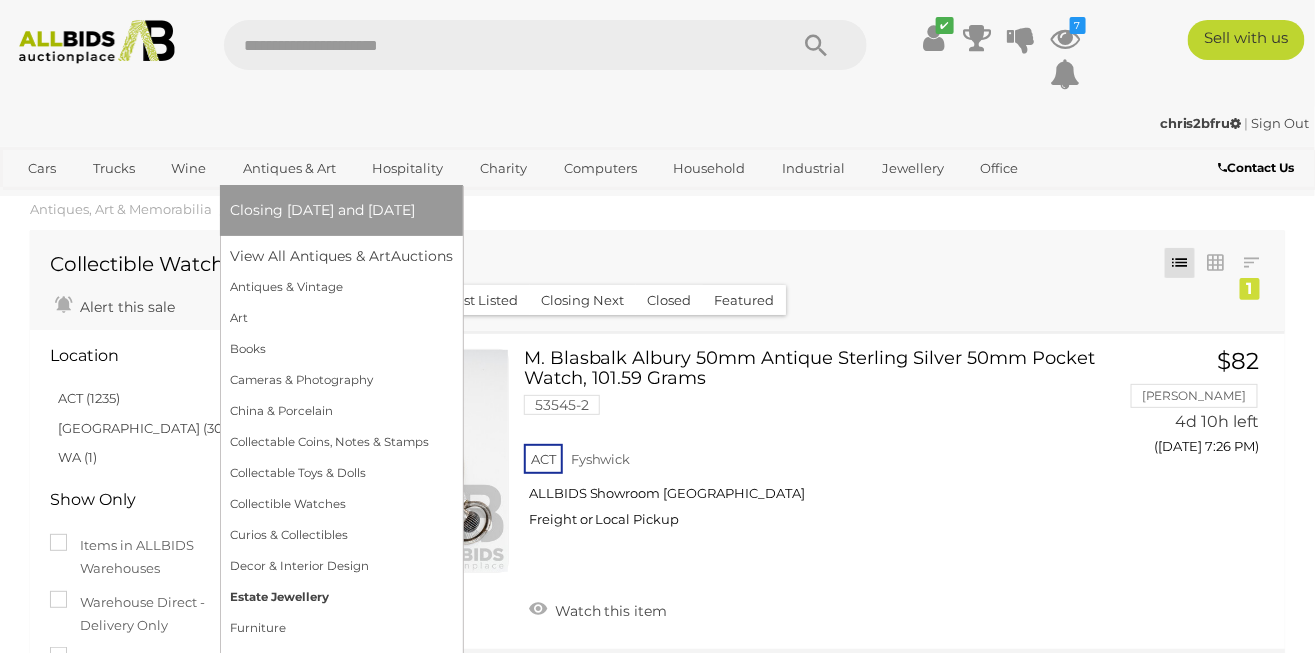 click on "Estate Jewellery" at bounding box center (341, 597) 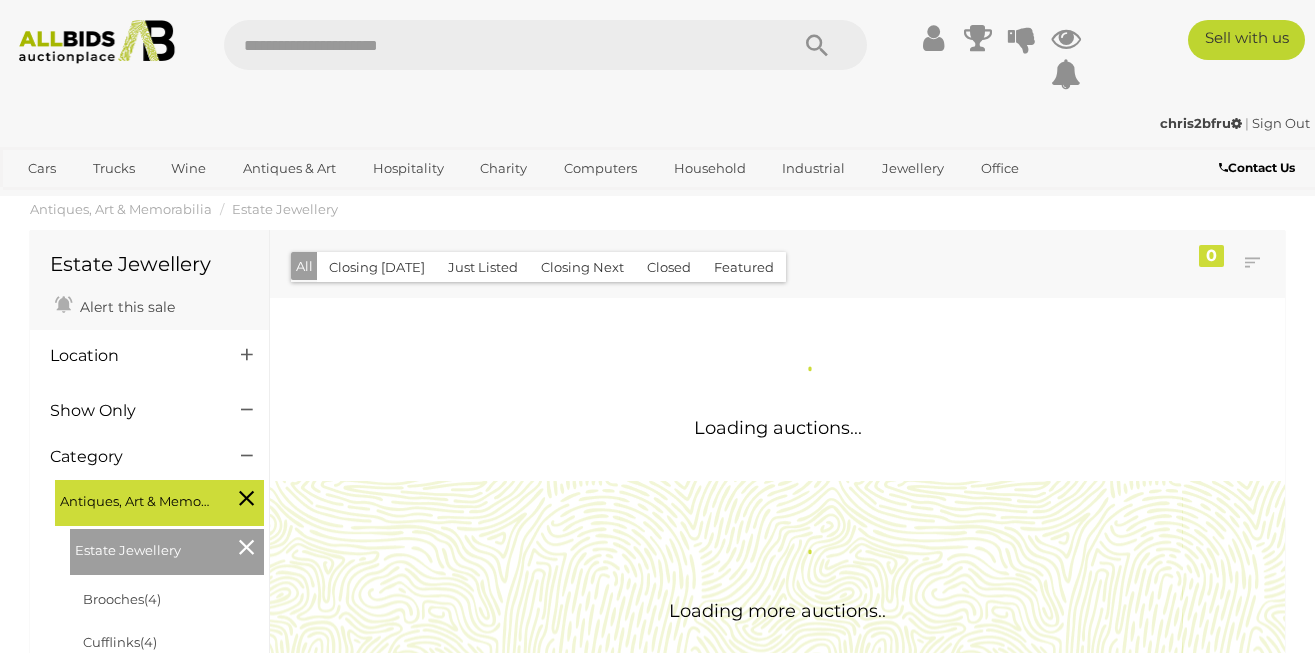 scroll, scrollTop: 0, scrollLeft: 0, axis: both 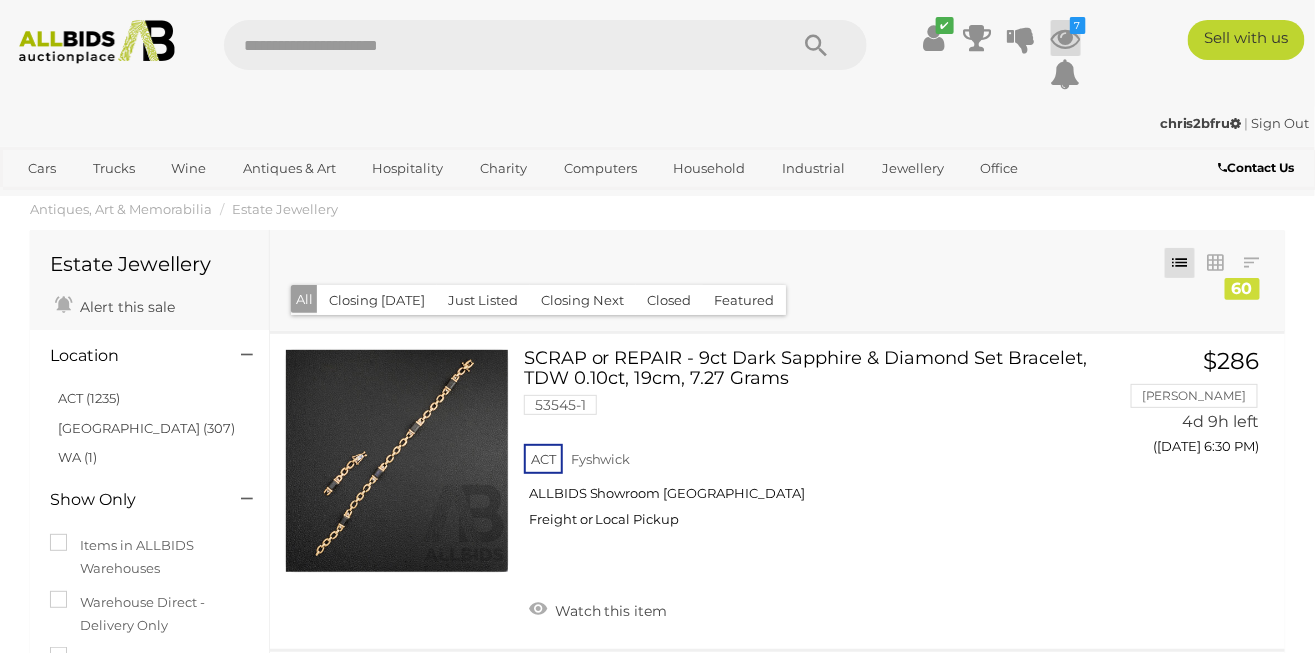 click at bounding box center (1066, 38) 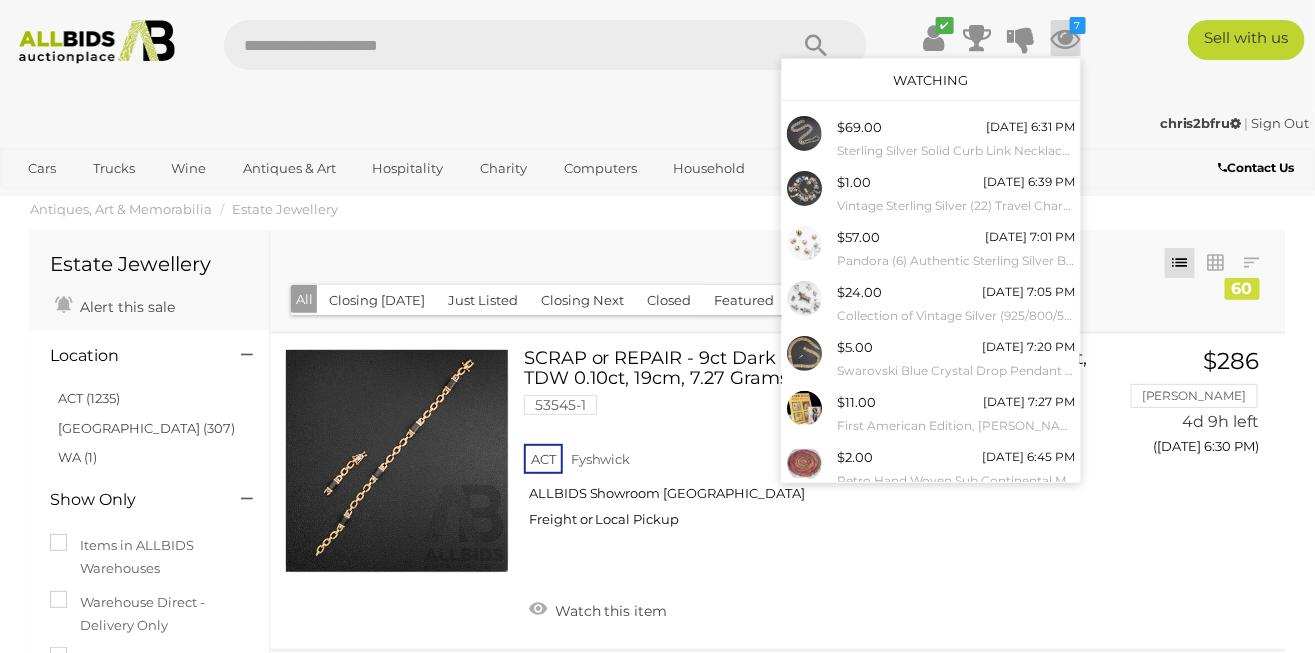 click on "View All" at bounding box center (931, 513) 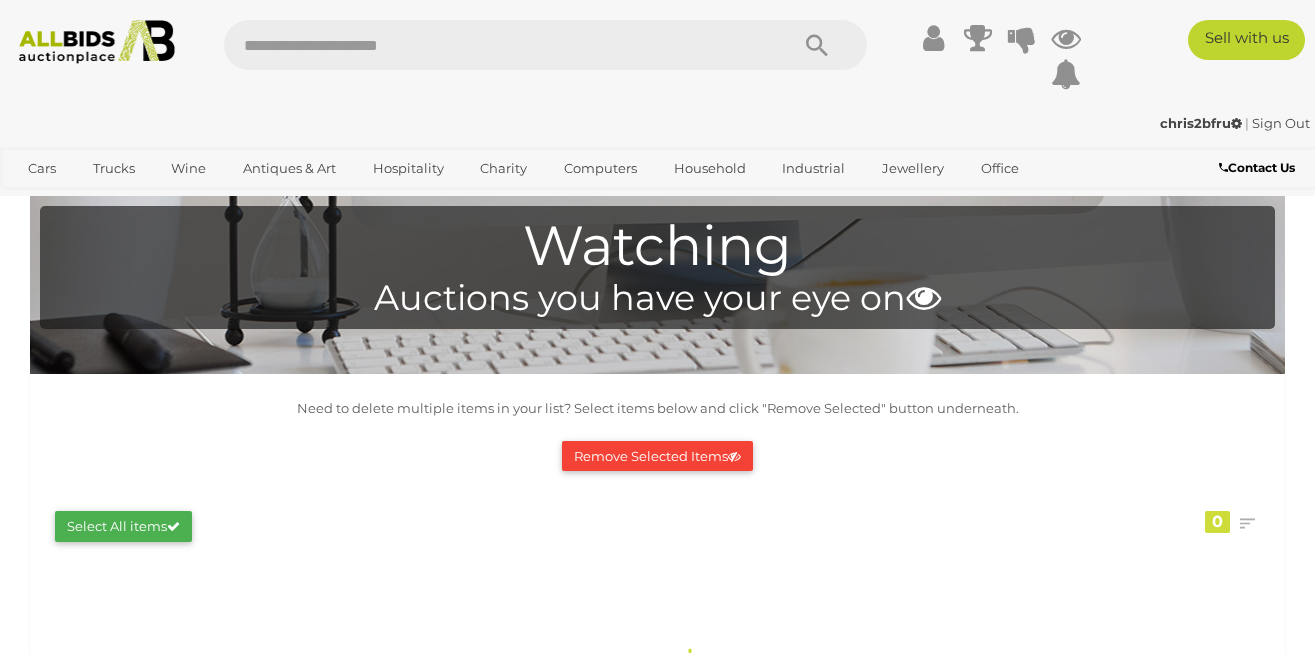 scroll, scrollTop: 0, scrollLeft: 0, axis: both 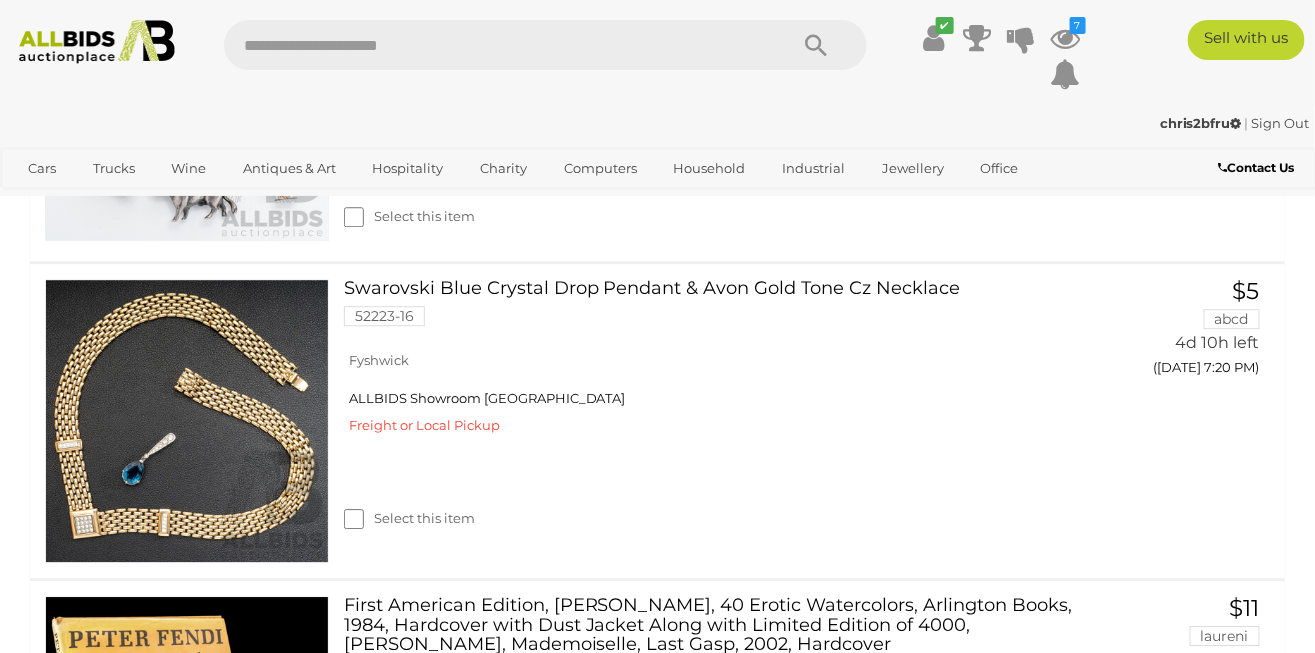 click on "Select this item" at bounding box center [409, 518] 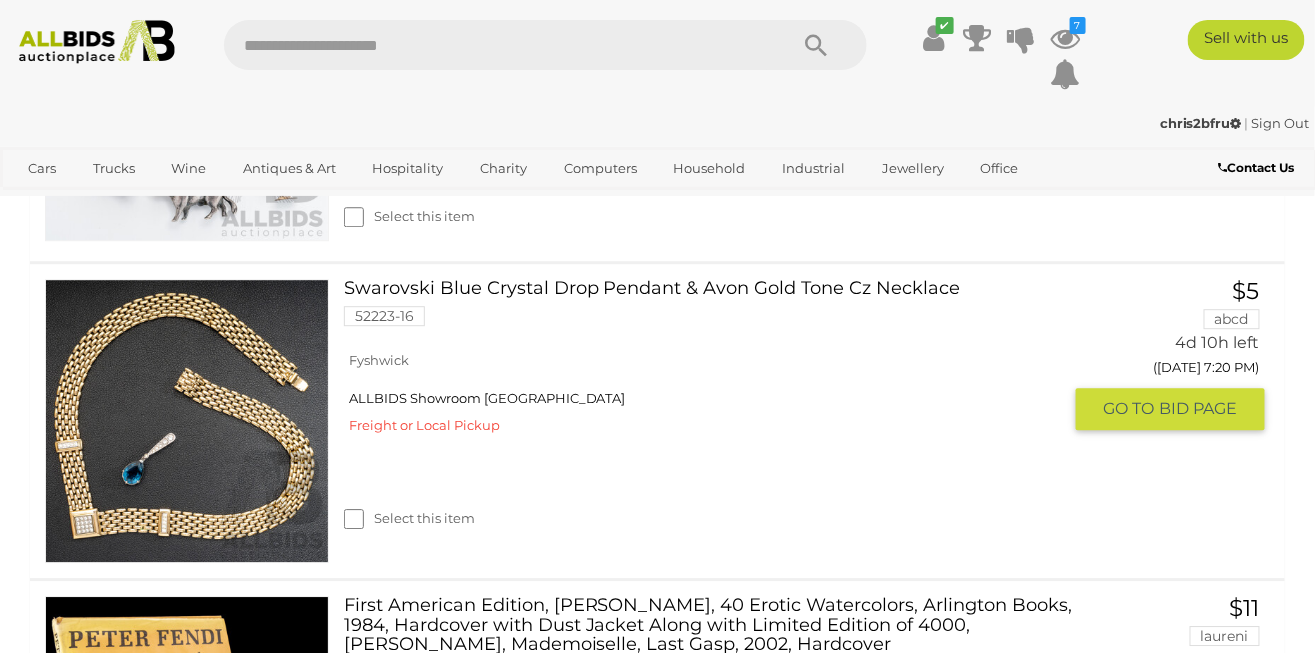 click on "Select this item" at bounding box center [409, 518] 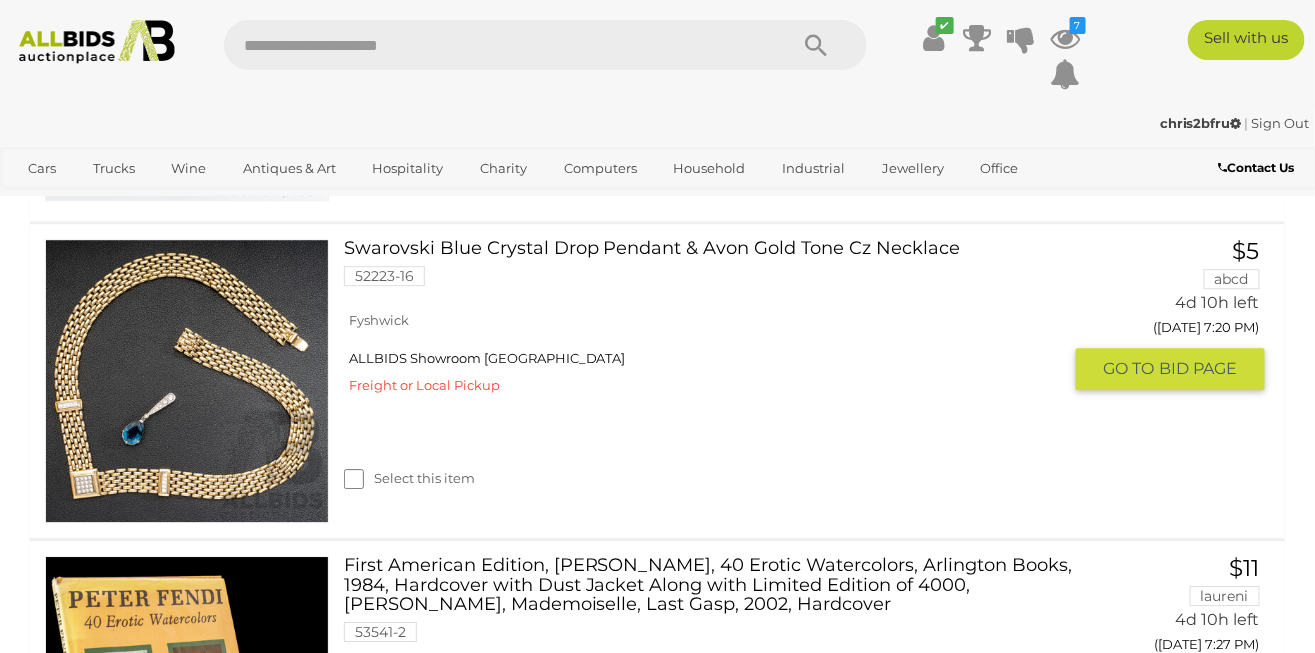 scroll, scrollTop: 1674, scrollLeft: 0, axis: vertical 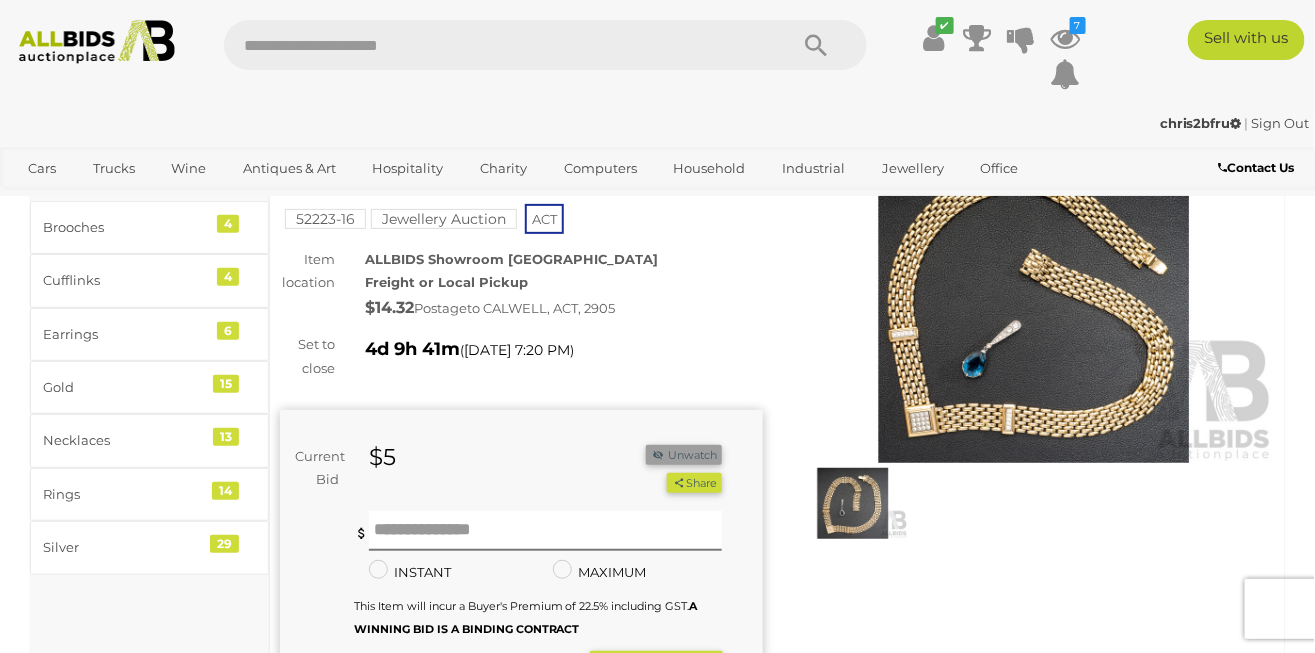 click on "Unwatch" at bounding box center [684, 455] 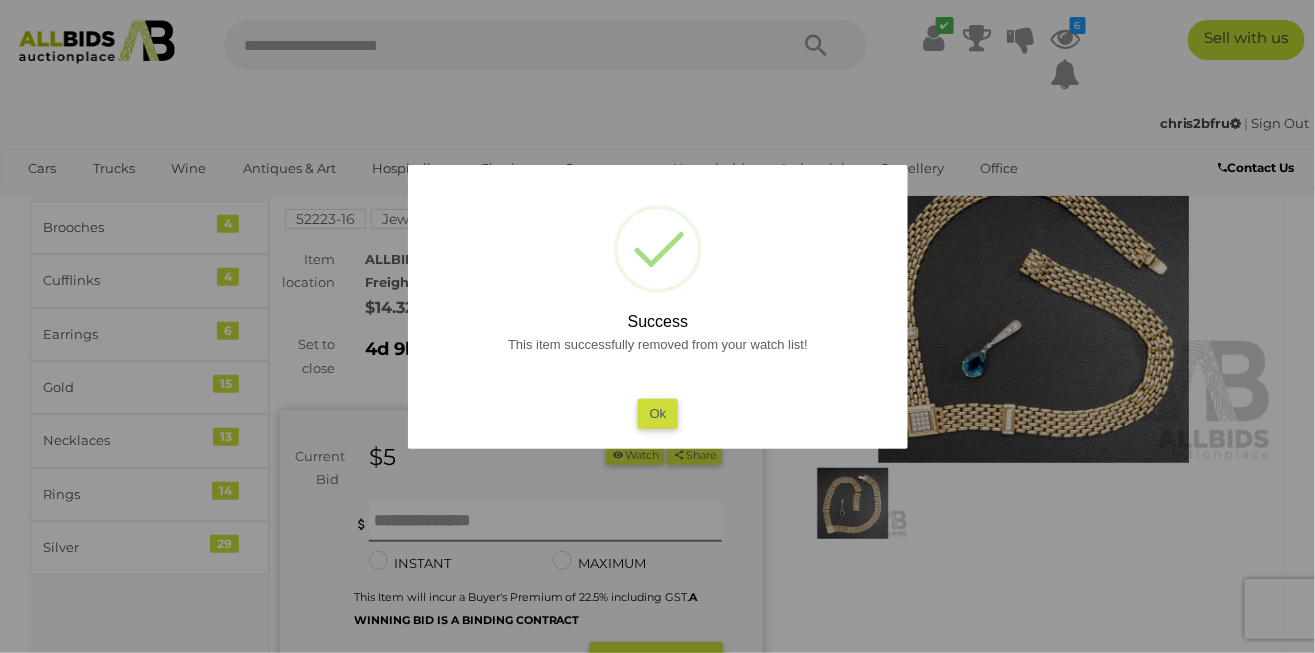 click on "Ok" at bounding box center (657, 413) 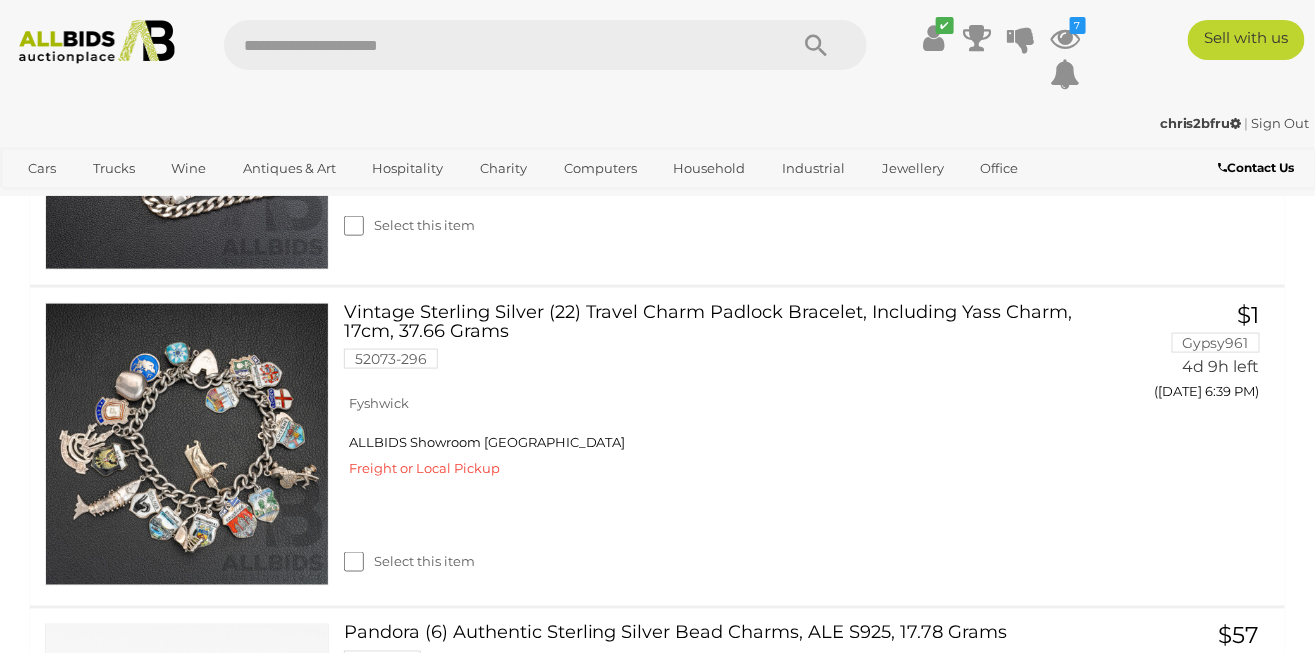 scroll, scrollTop: 607, scrollLeft: 0, axis: vertical 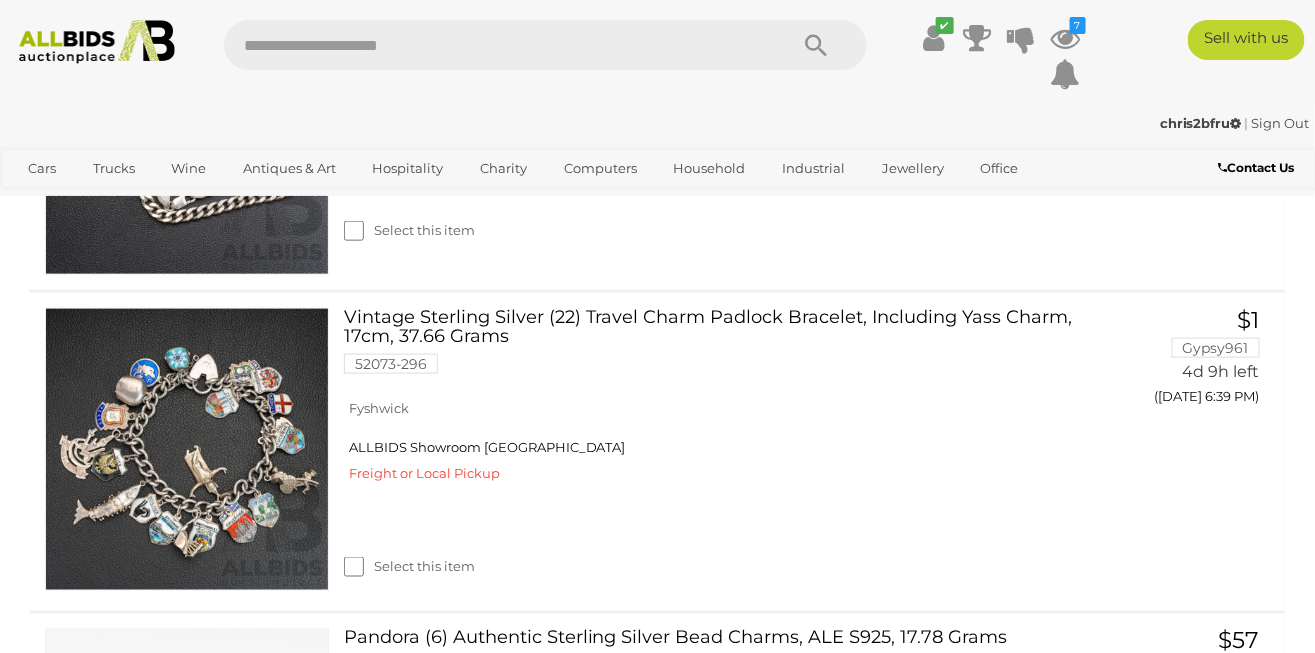 click on "Select this item" at bounding box center (409, 566) 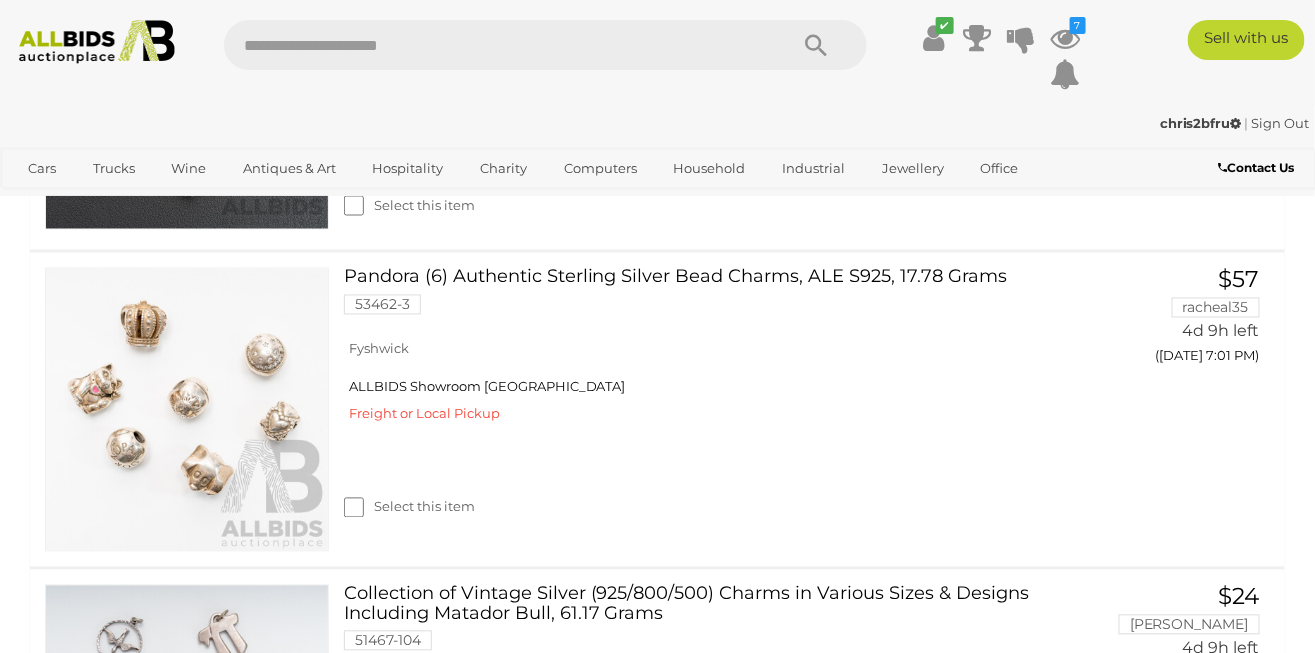 scroll, scrollTop: 970, scrollLeft: 0, axis: vertical 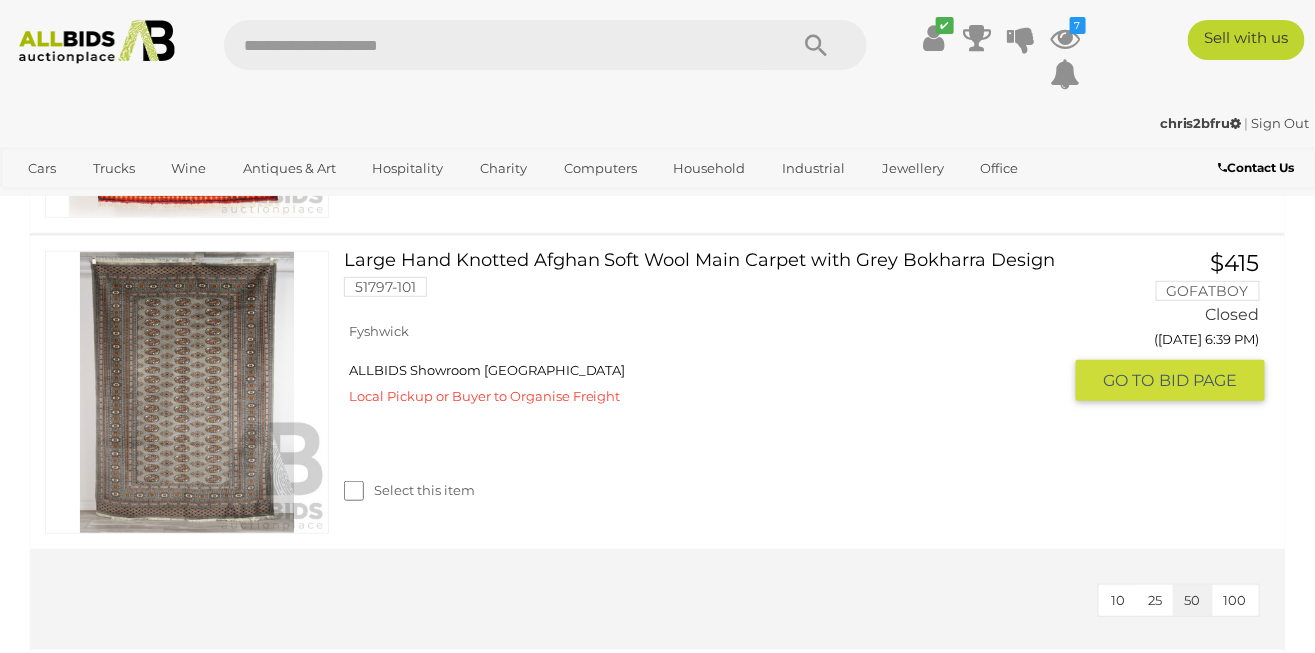 click on "Remove Selected Items" at bounding box center (657, 705) 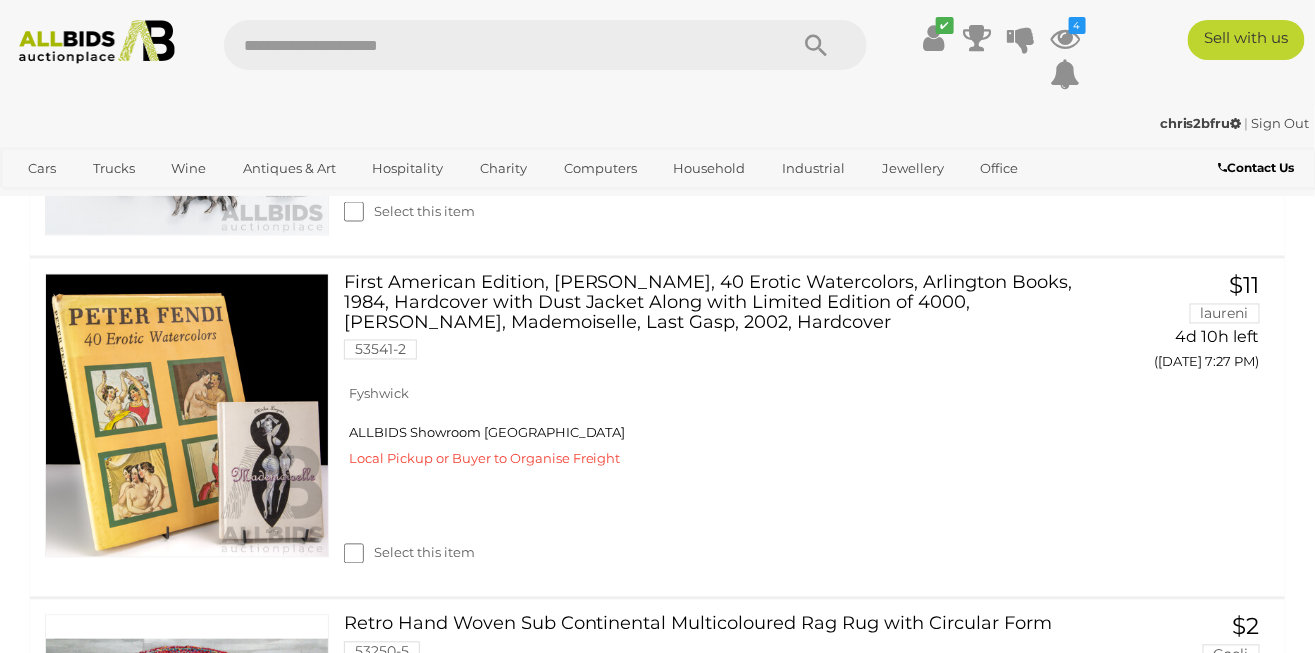 scroll, scrollTop: 0, scrollLeft: 0, axis: both 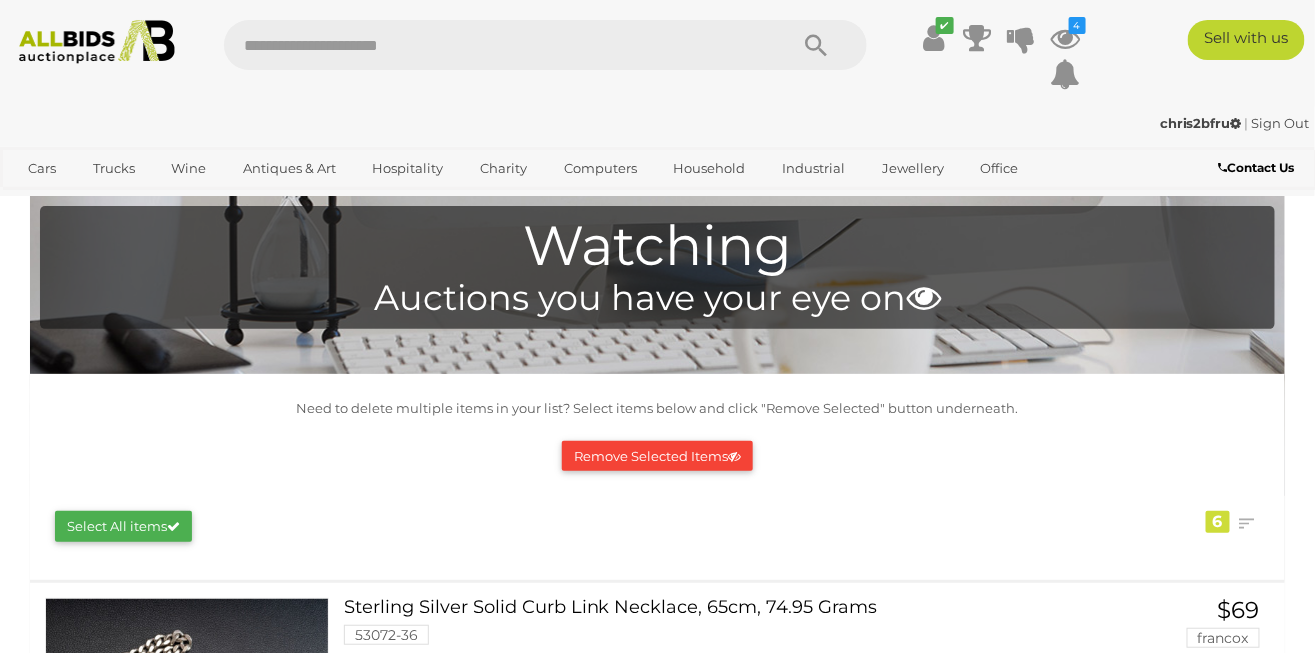 click on "Remove Selected Items" at bounding box center [657, 456] 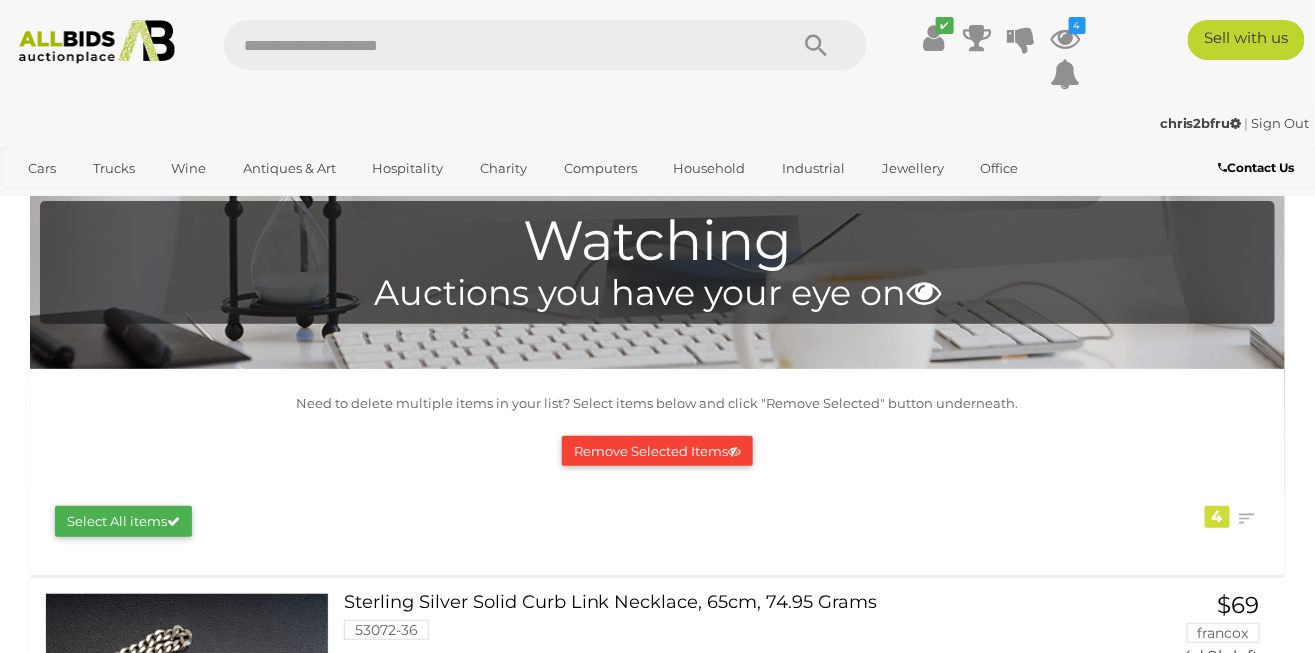 scroll, scrollTop: 0, scrollLeft: 0, axis: both 